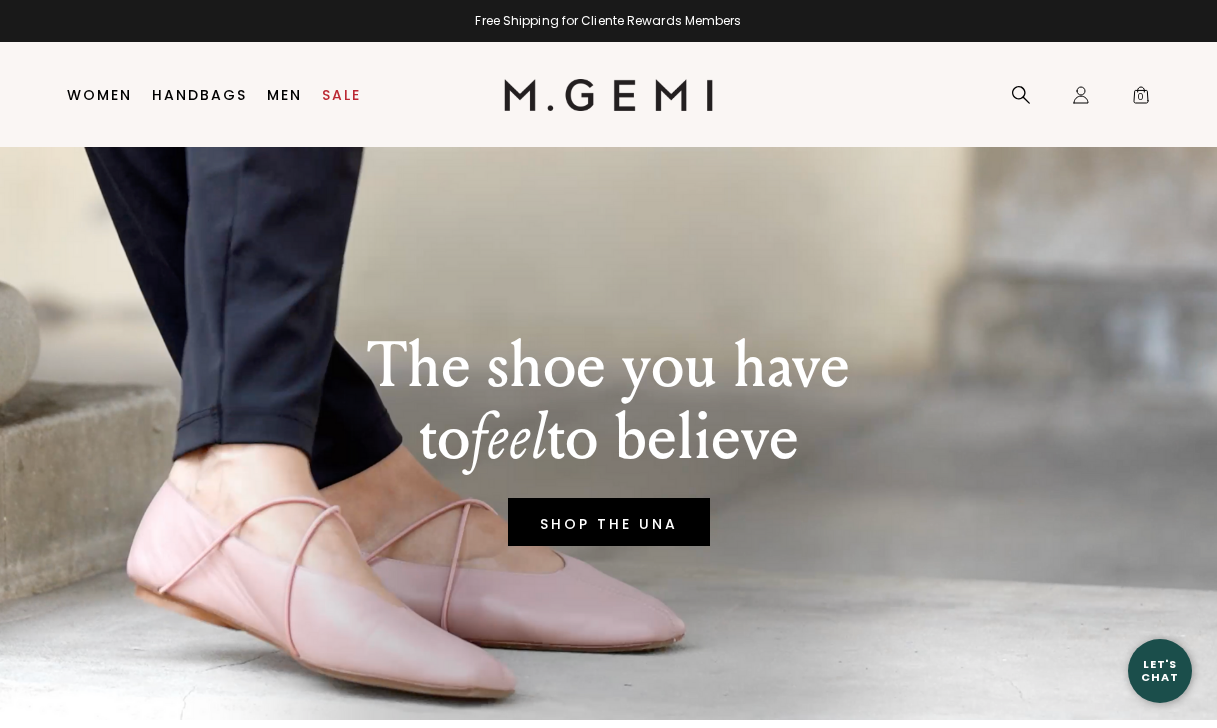 scroll, scrollTop: 0, scrollLeft: 0, axis: both 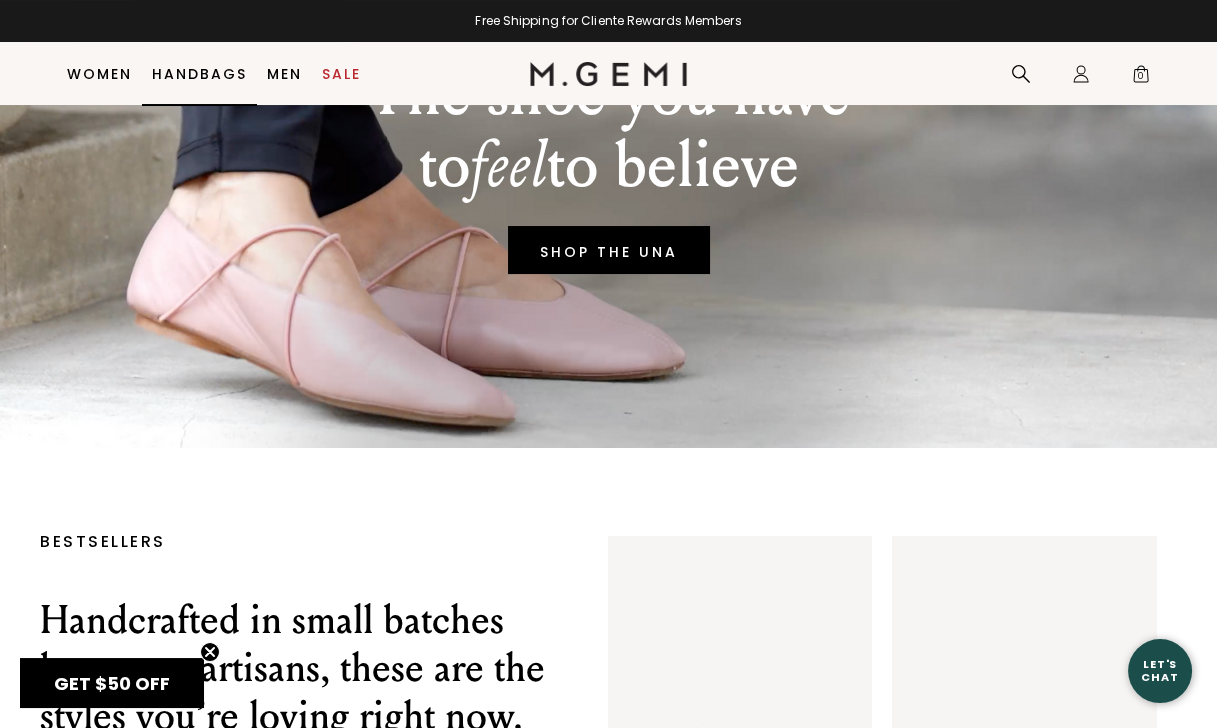 click on "Handbags" at bounding box center [199, 74] 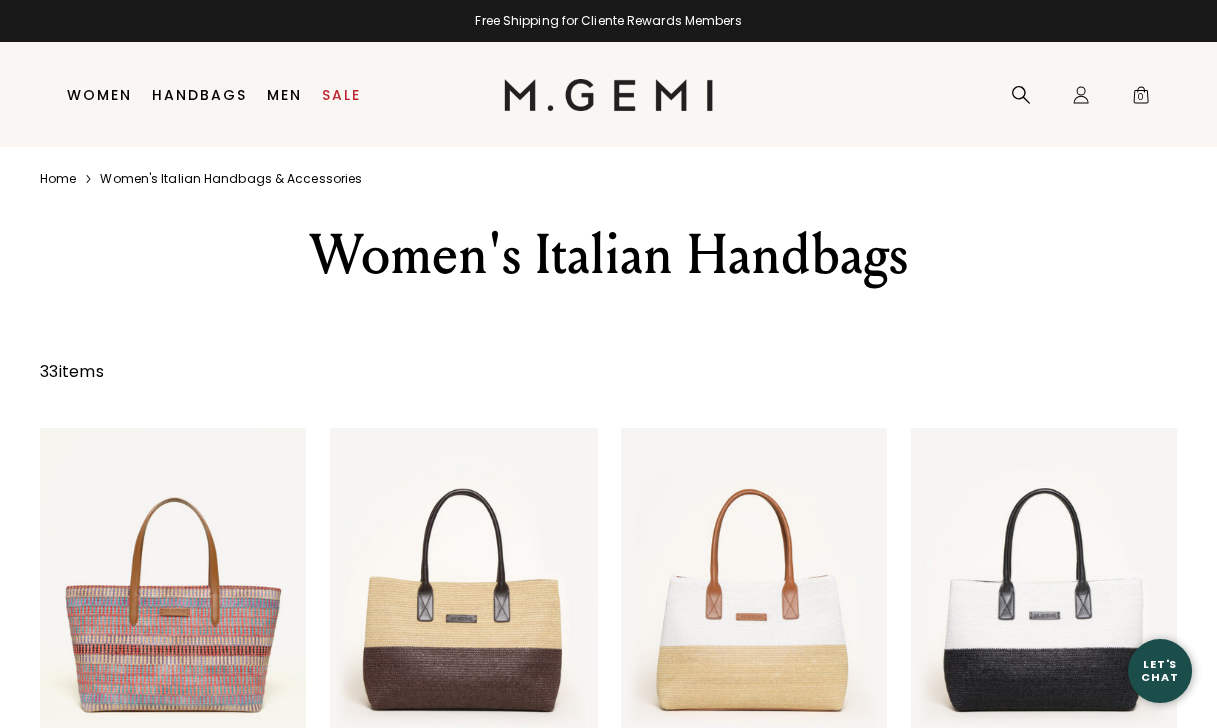 scroll, scrollTop: 66, scrollLeft: 0, axis: vertical 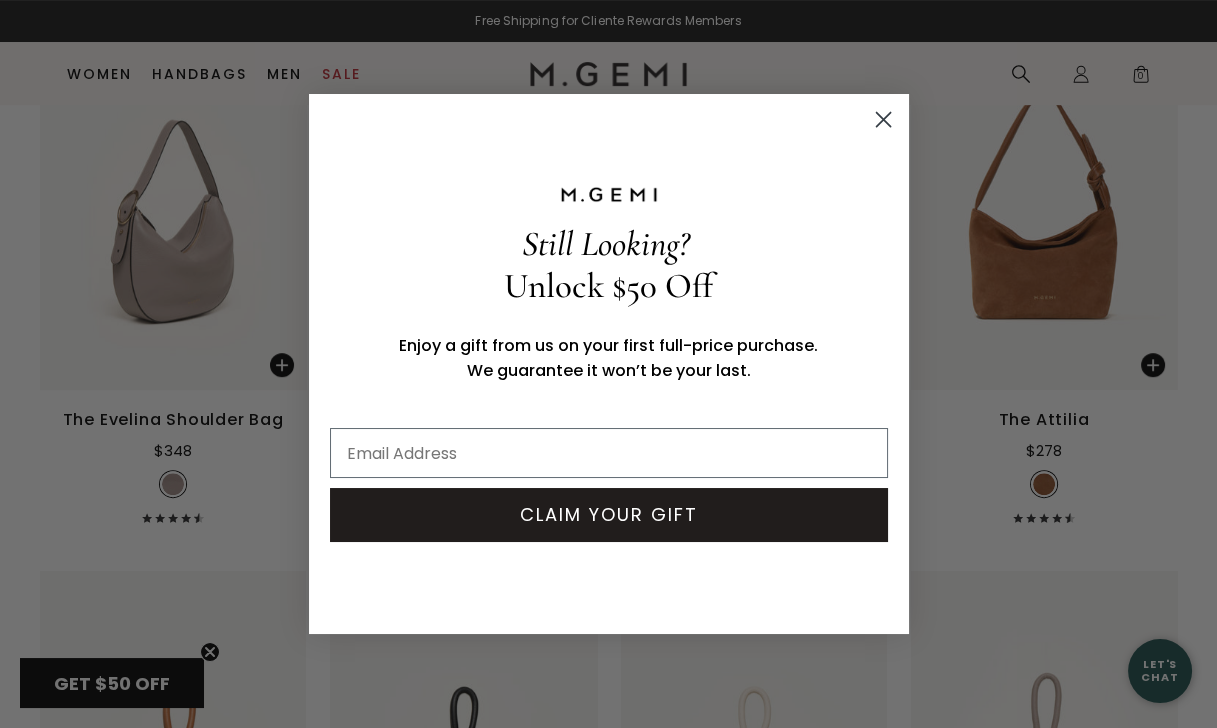 click 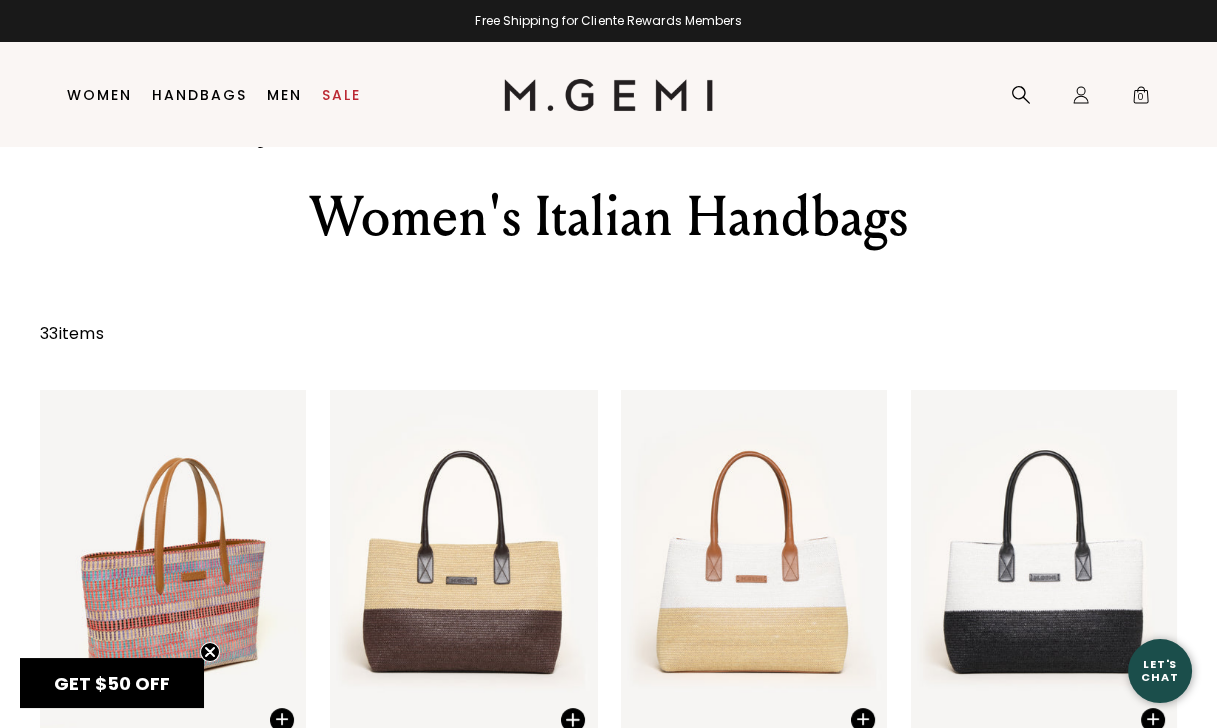 scroll, scrollTop: 0, scrollLeft: 0, axis: both 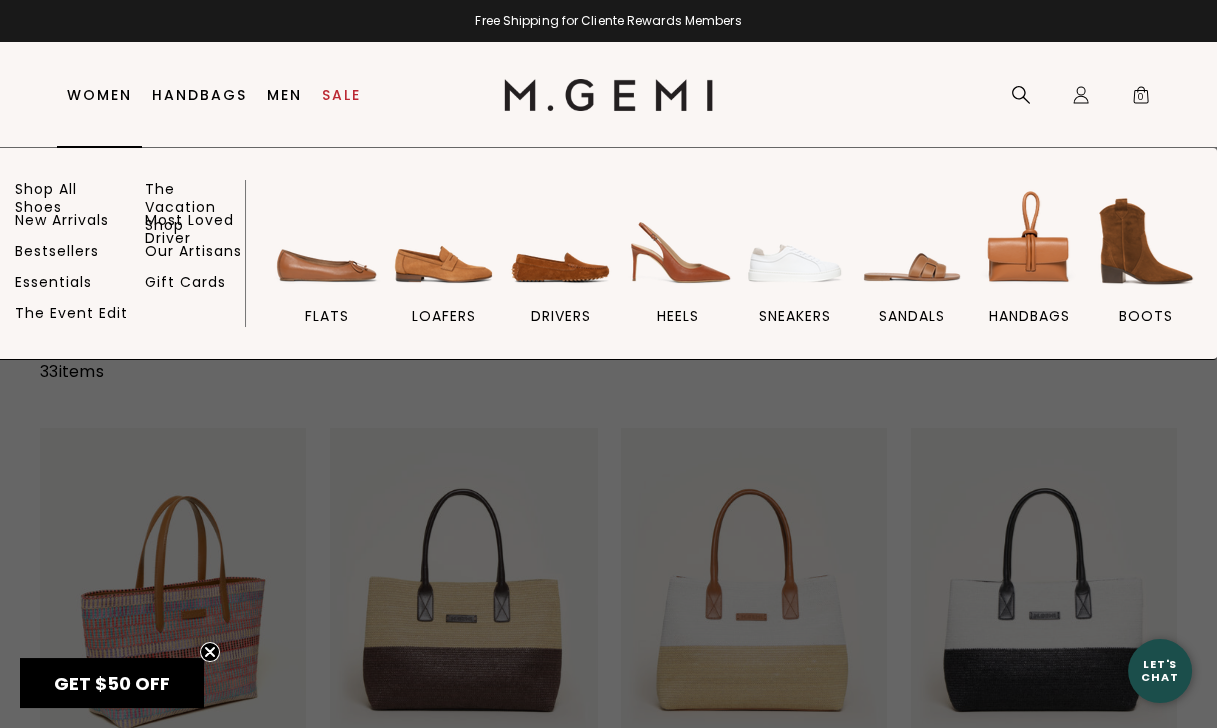 click on "Women" at bounding box center (99, 95) 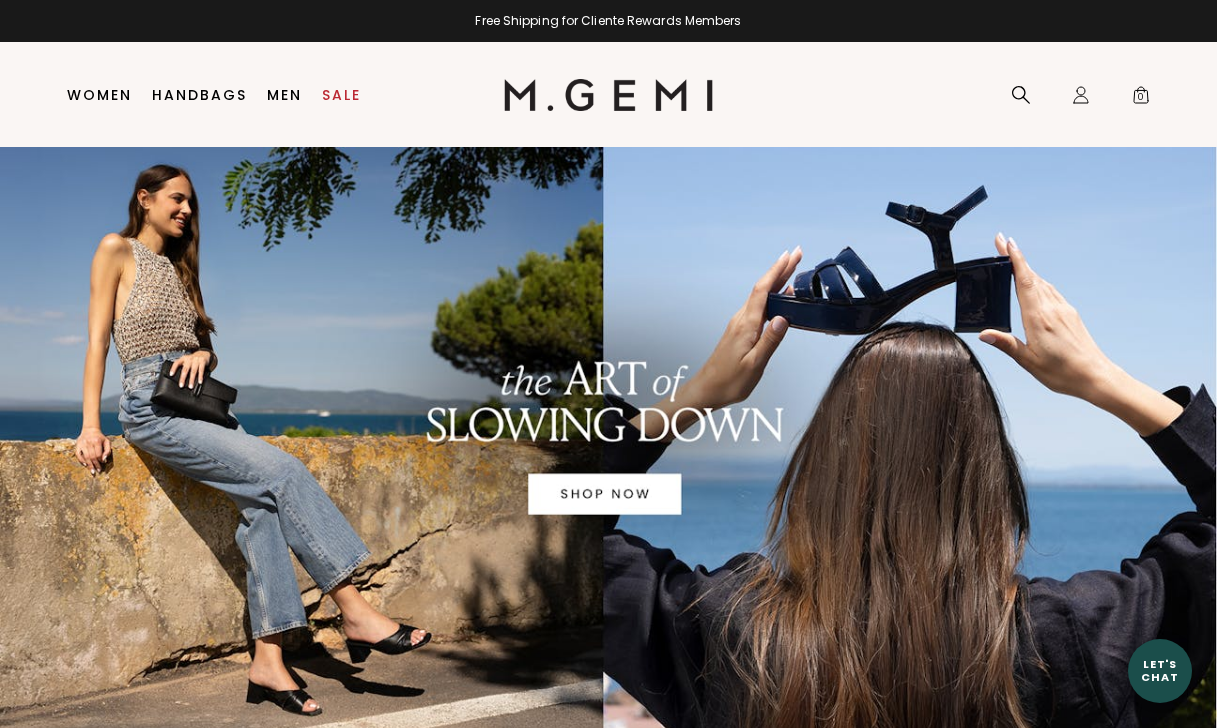 scroll, scrollTop: 0, scrollLeft: 0, axis: both 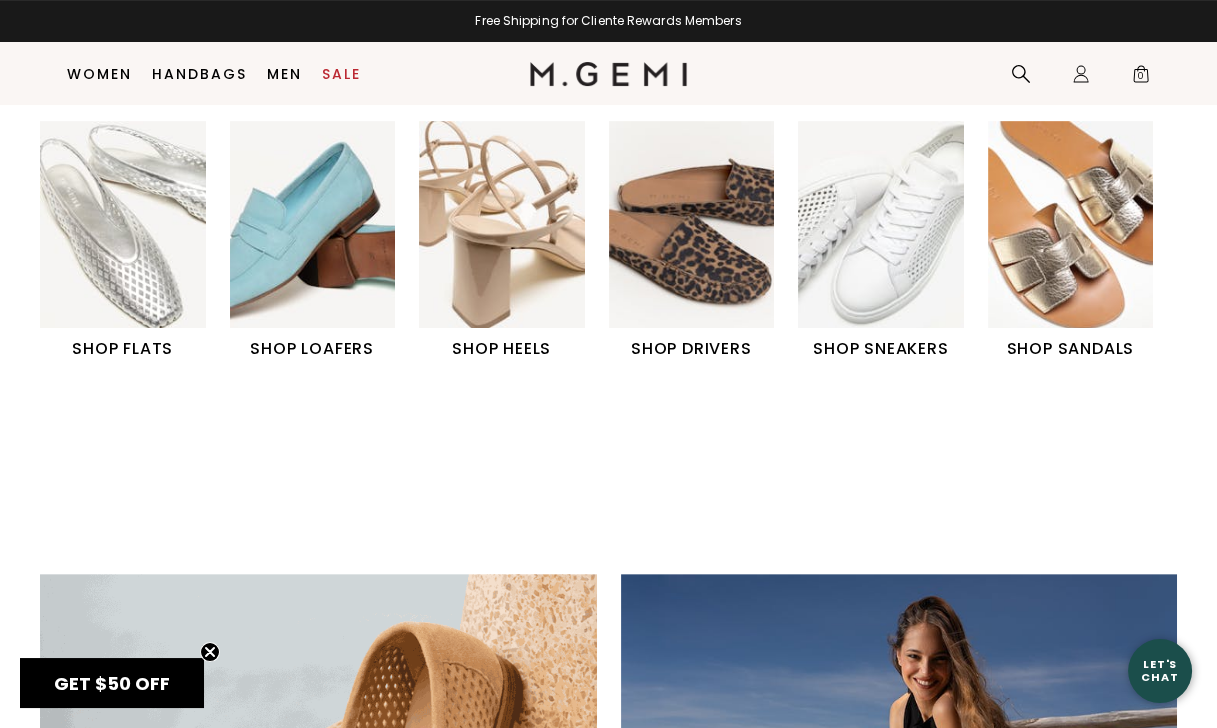 click at bounding box center [881, 224] 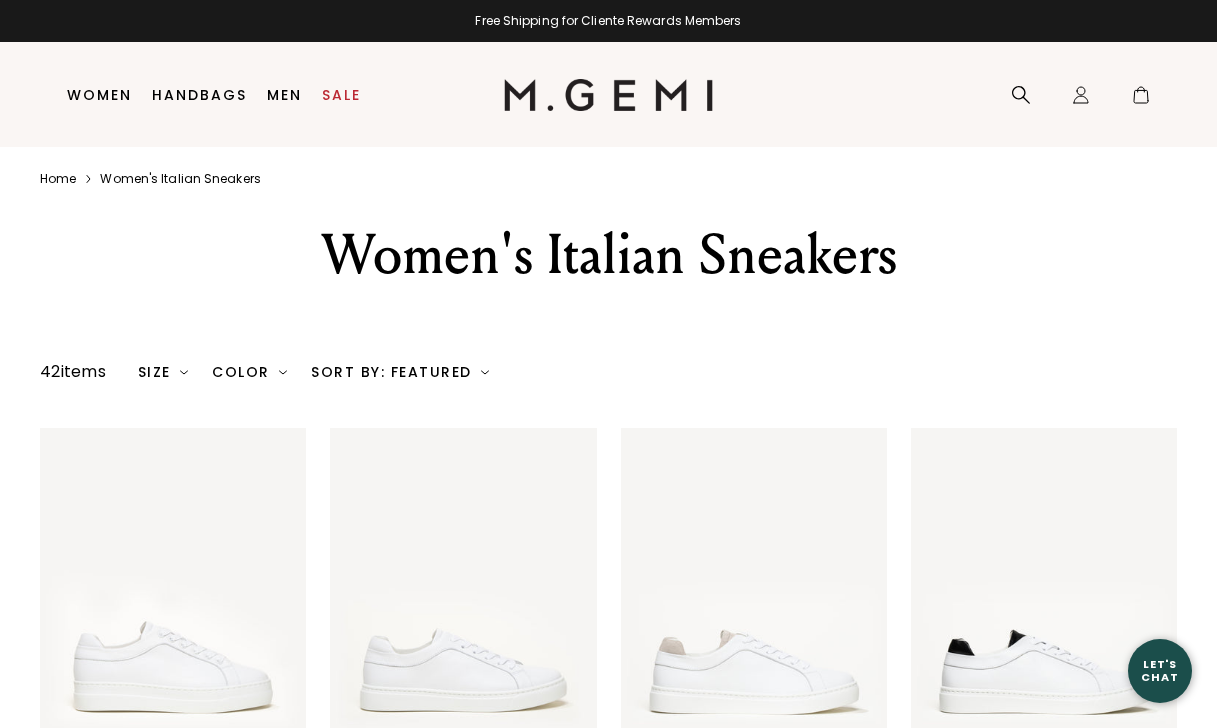 scroll, scrollTop: 0, scrollLeft: 0, axis: both 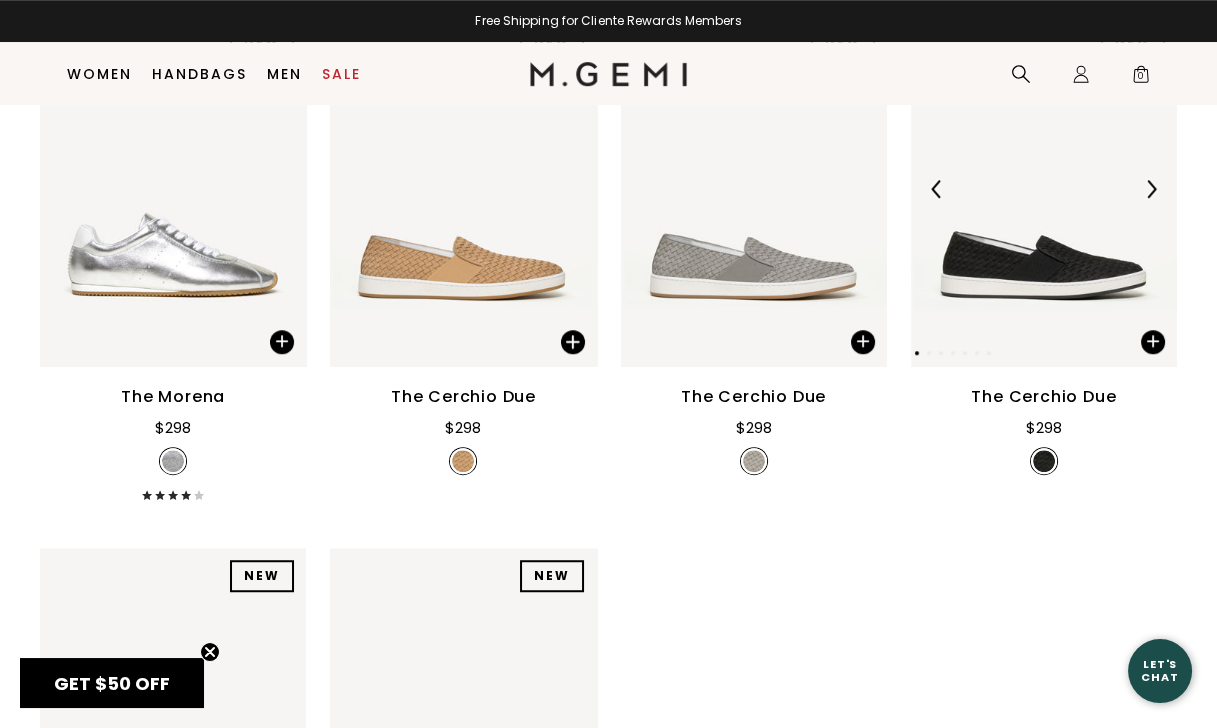 click at bounding box center (1044, 189) 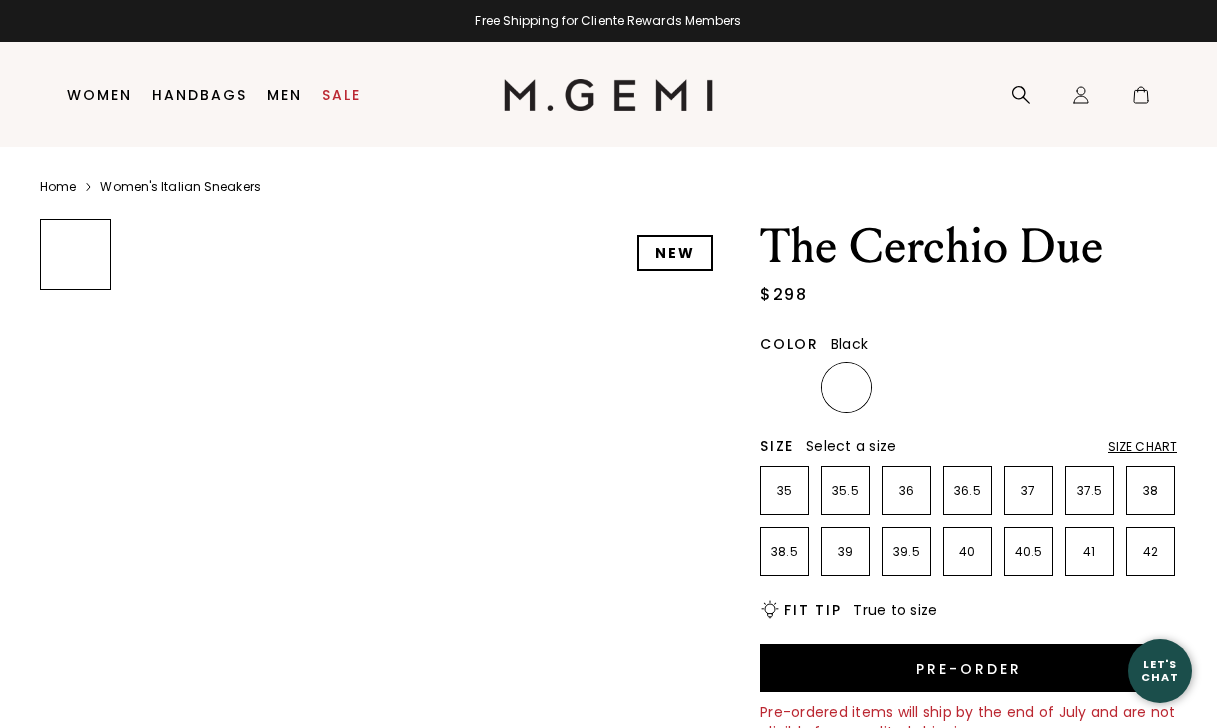 scroll, scrollTop: 0, scrollLeft: 0, axis: both 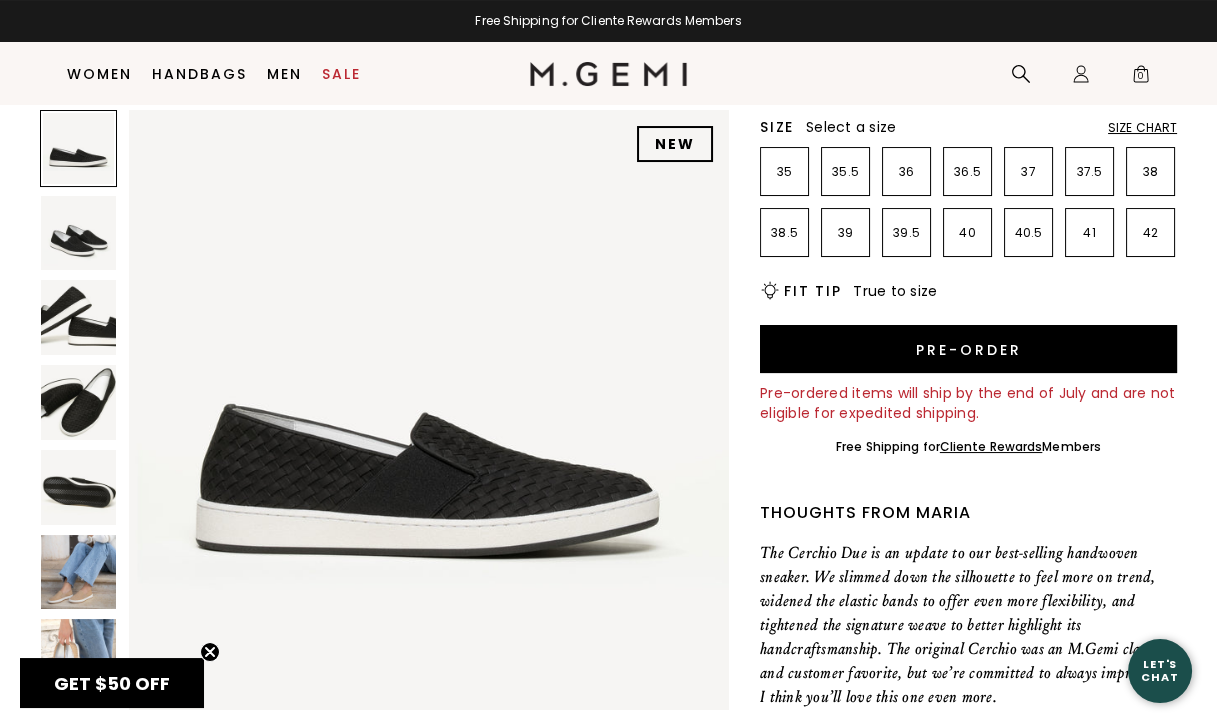 click at bounding box center (78, 233) 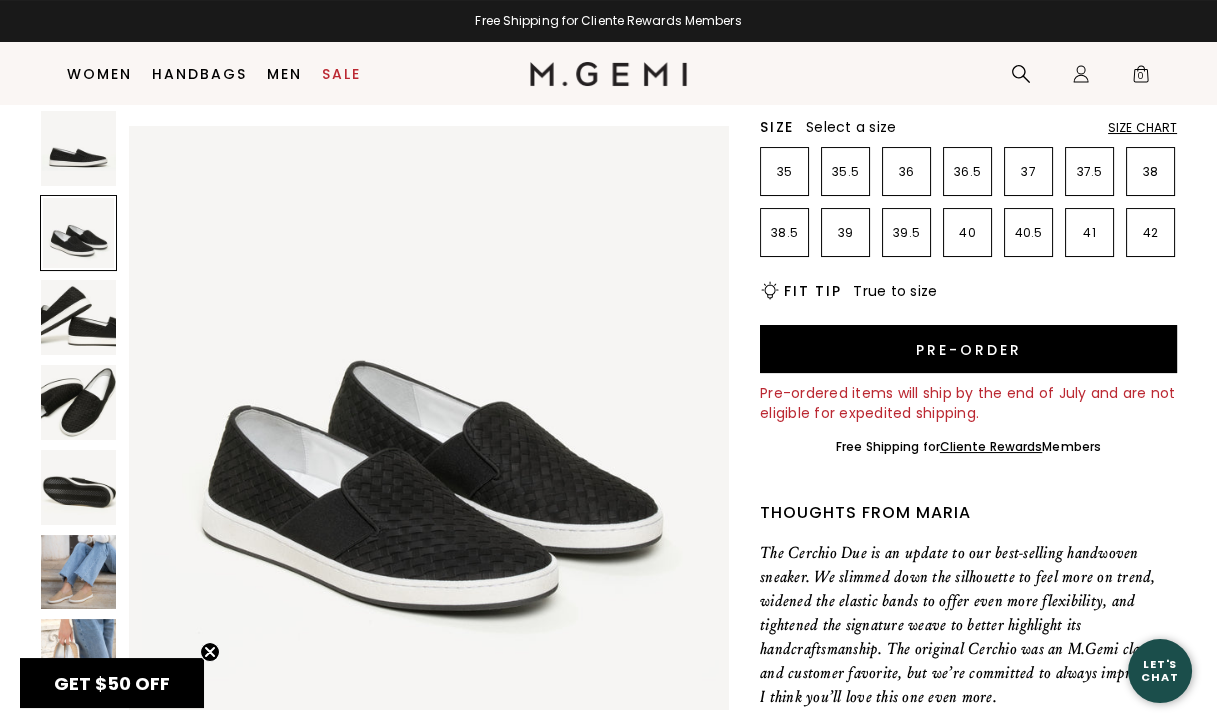 click at bounding box center [78, 317] 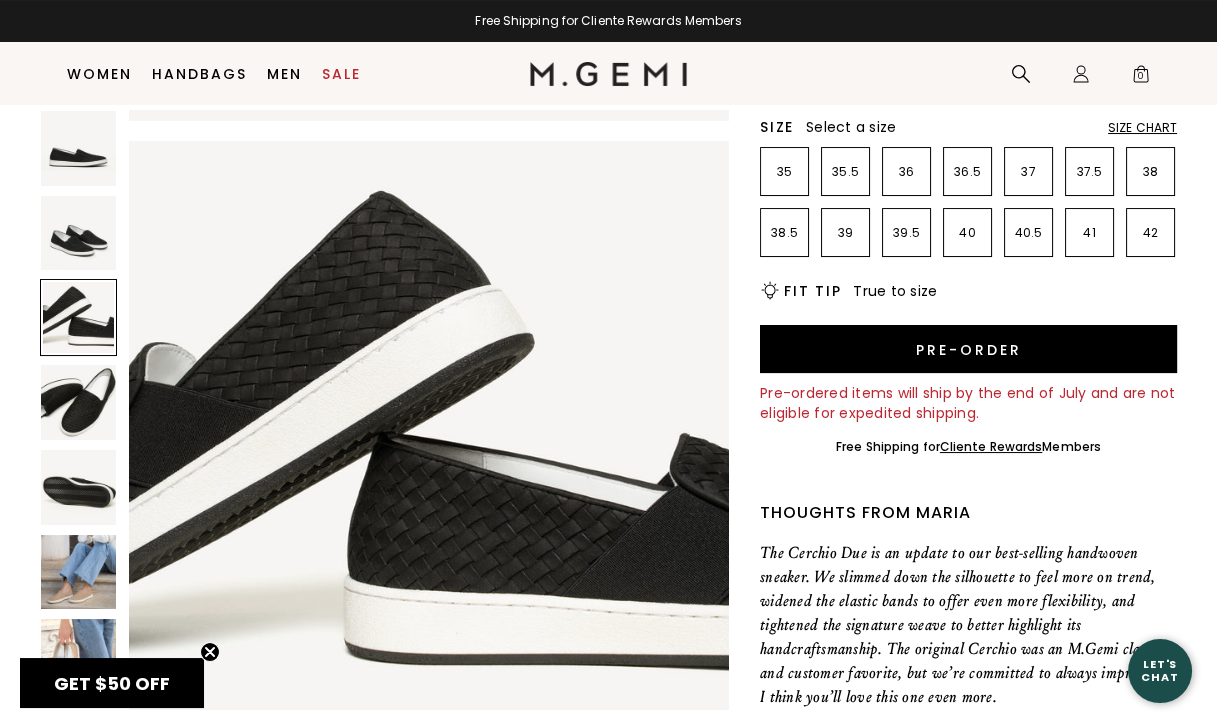 click at bounding box center (78, 402) 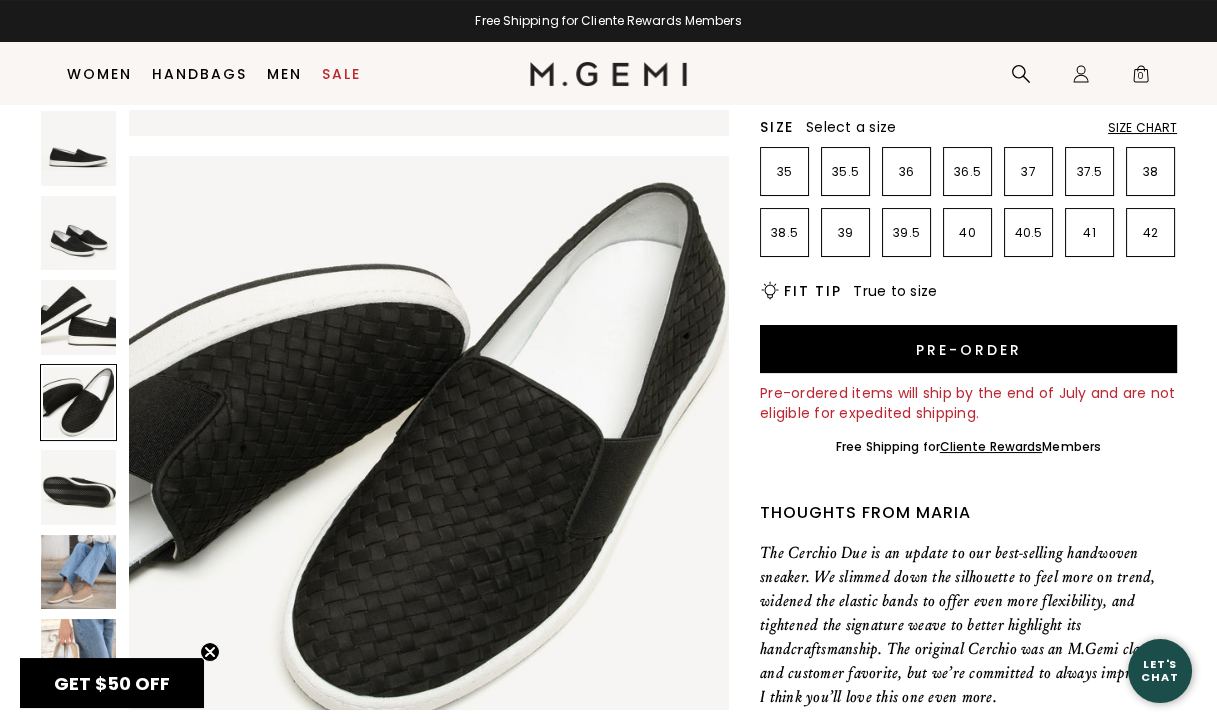click at bounding box center (78, 487) 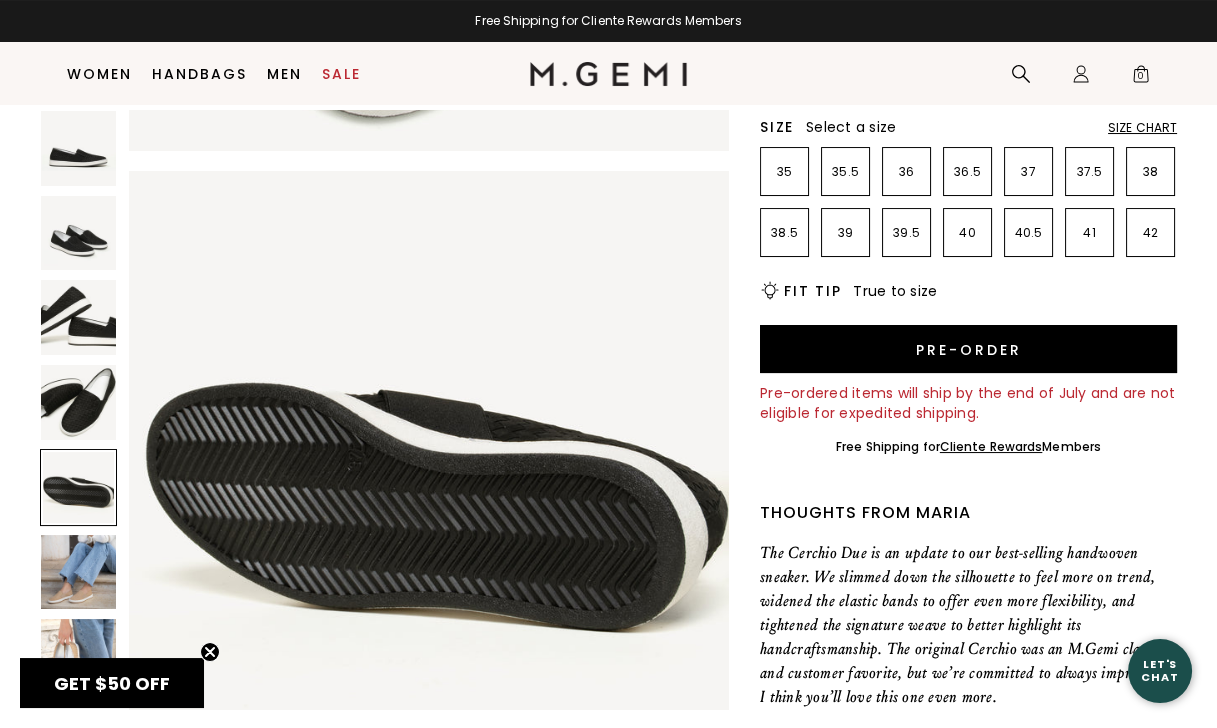 click at bounding box center (78, 572) 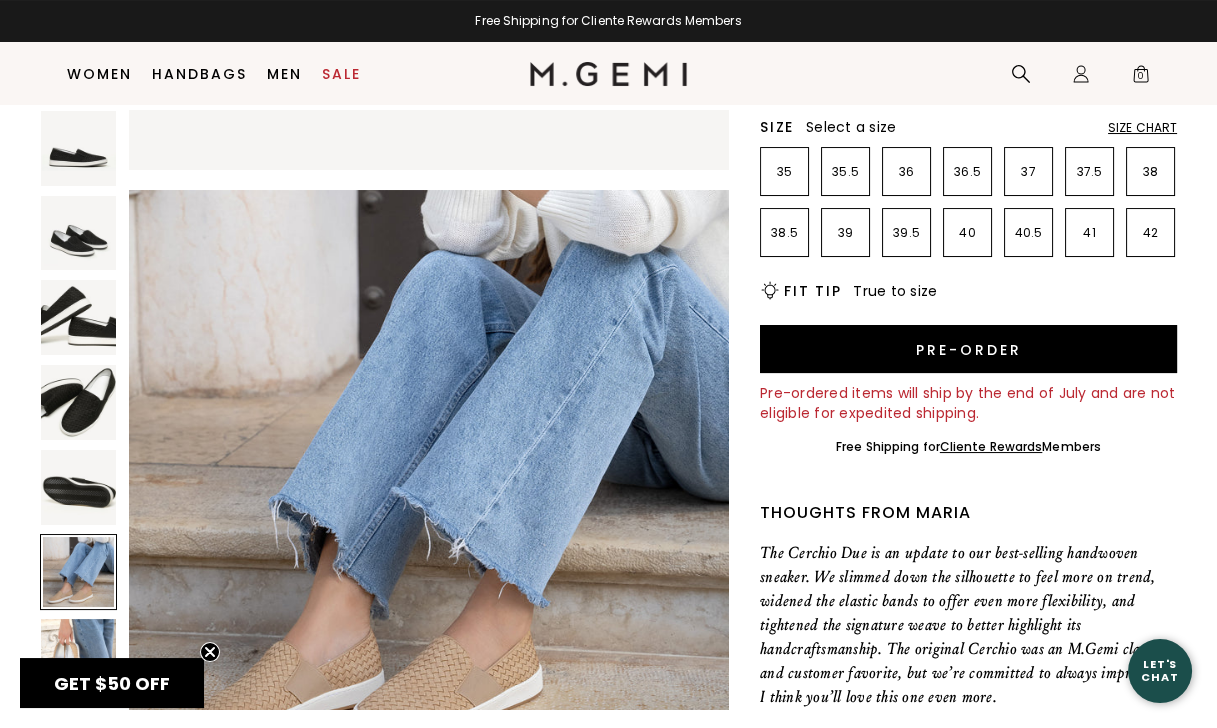 scroll, scrollTop: 3024, scrollLeft: 0, axis: vertical 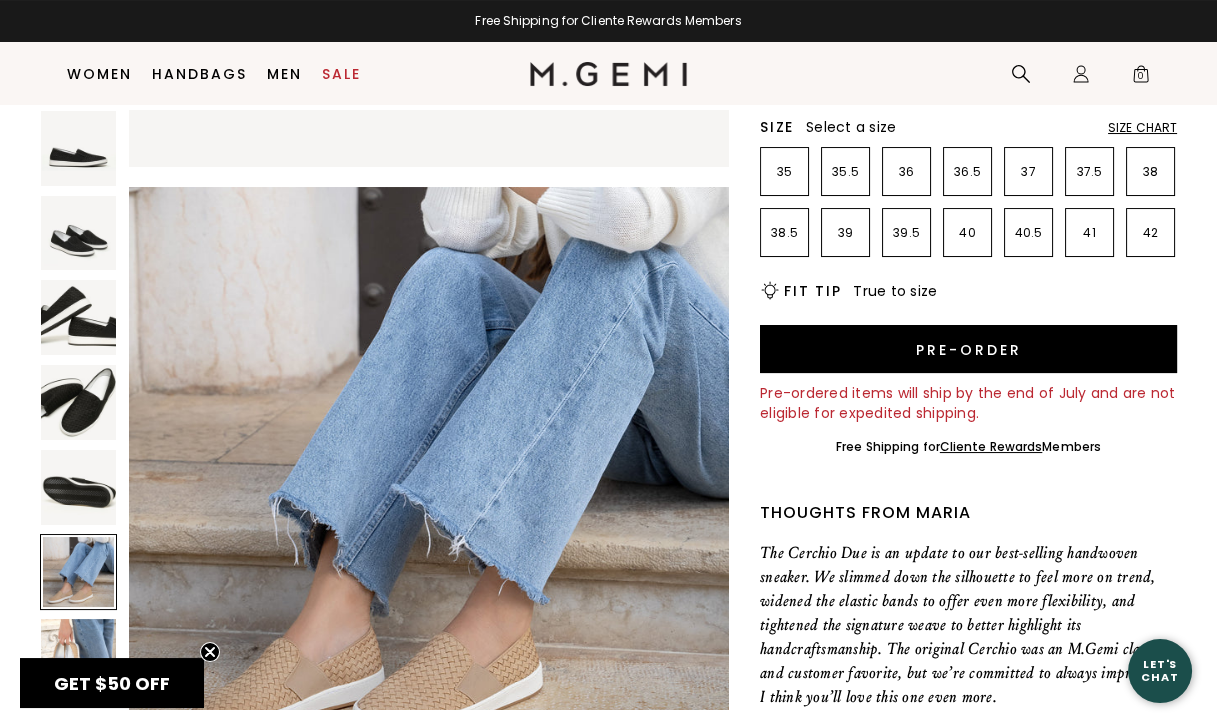 click at bounding box center [78, 656] 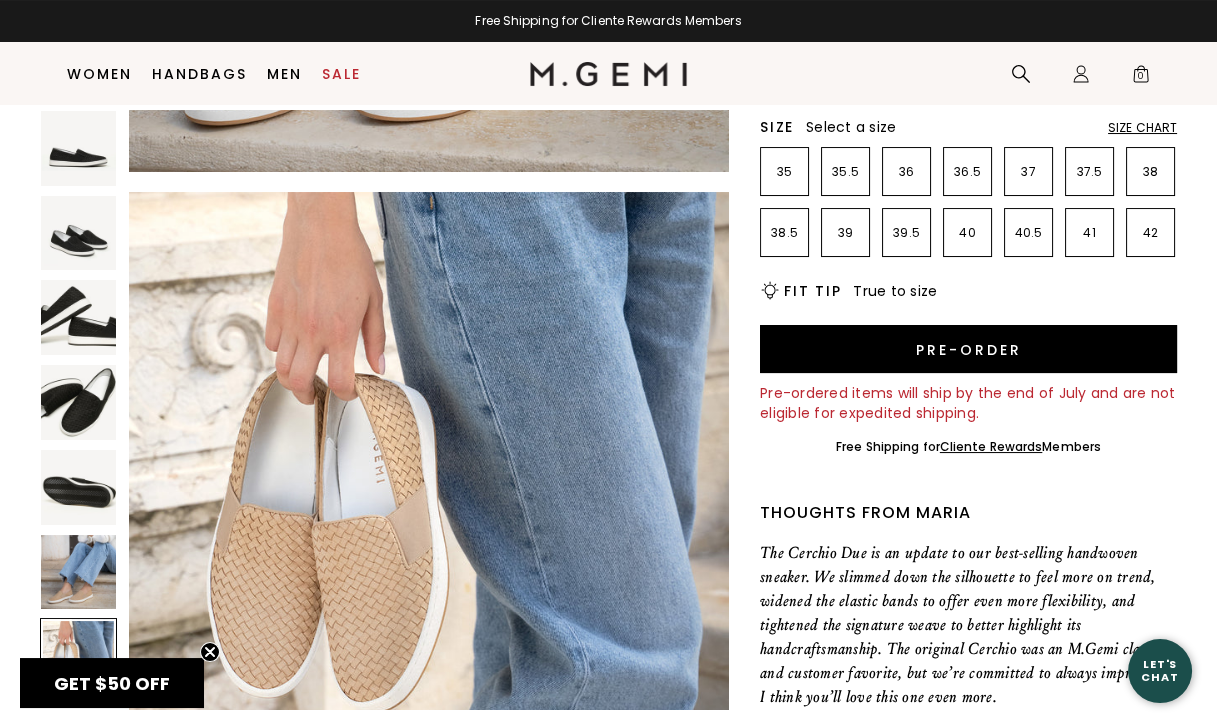 scroll, scrollTop: 3650, scrollLeft: 0, axis: vertical 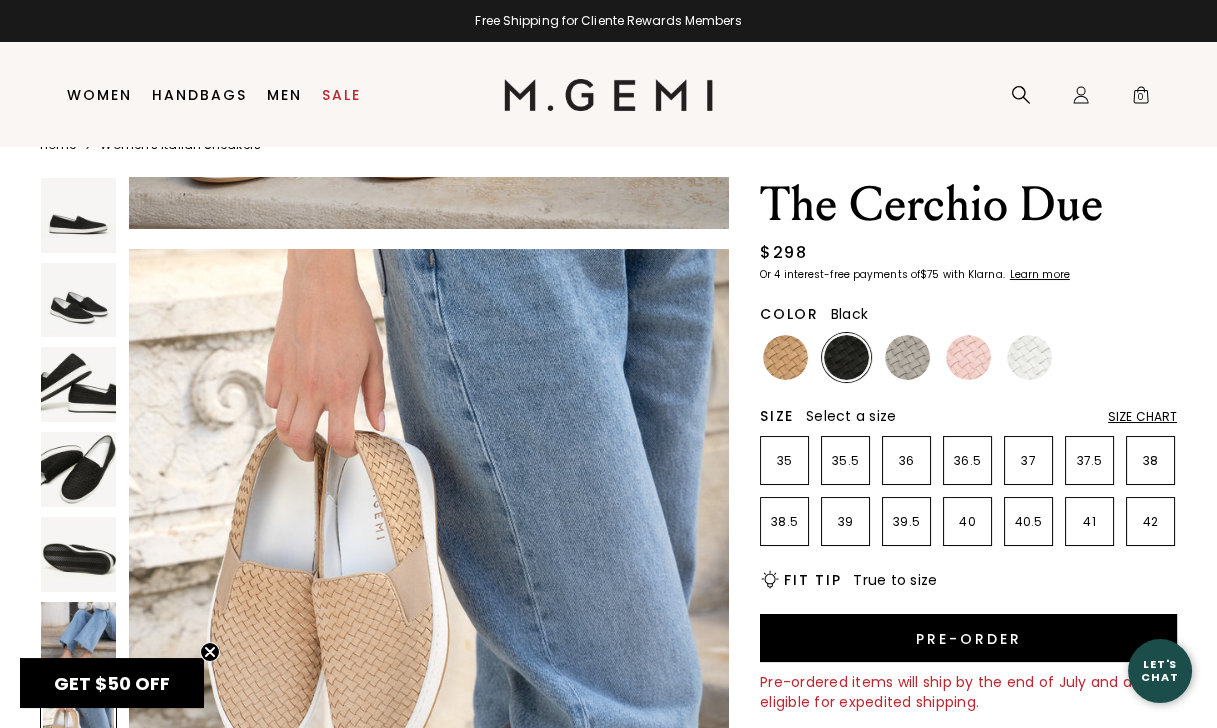 click on "Size Chart" at bounding box center [1142, 417] 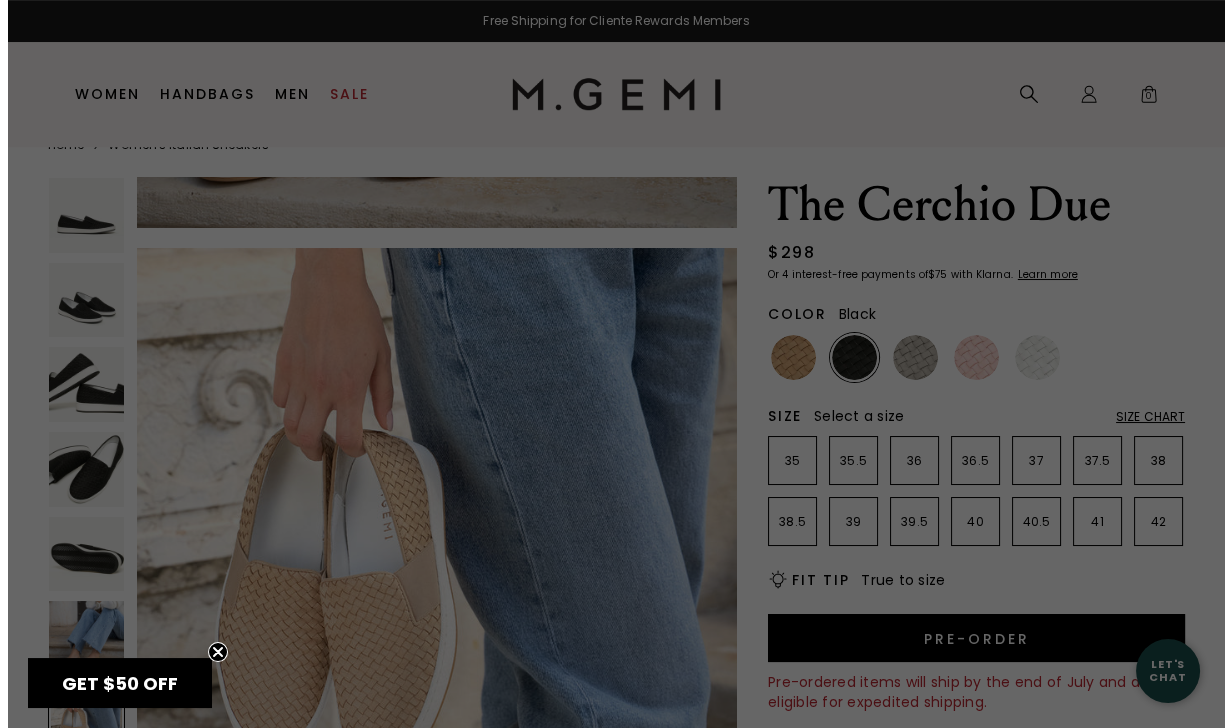 scroll, scrollTop: 0, scrollLeft: 0, axis: both 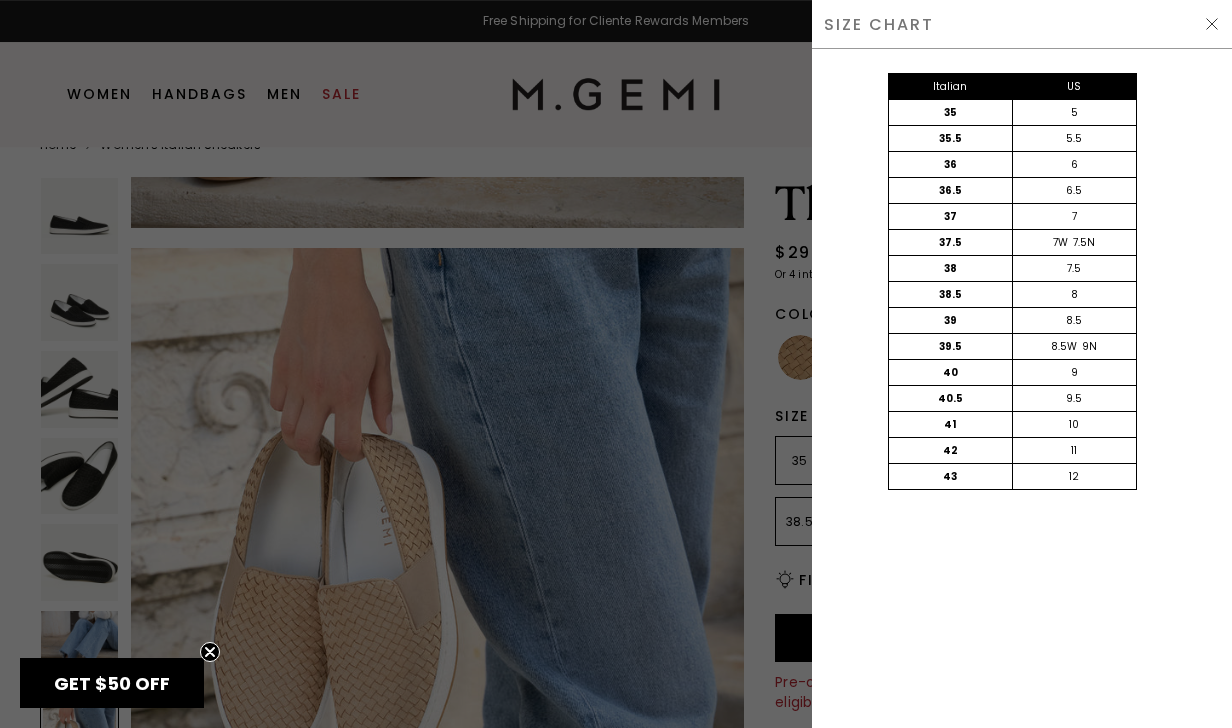 click at bounding box center (616, 364) 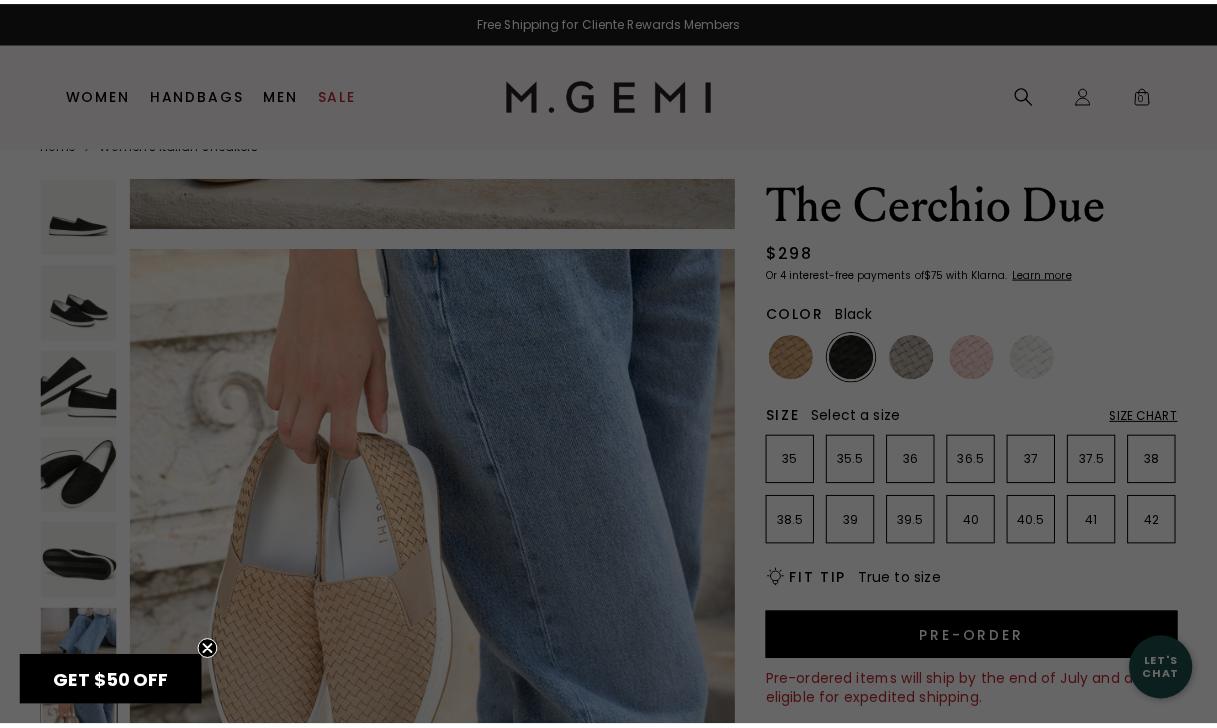 scroll, scrollTop: 42, scrollLeft: 0, axis: vertical 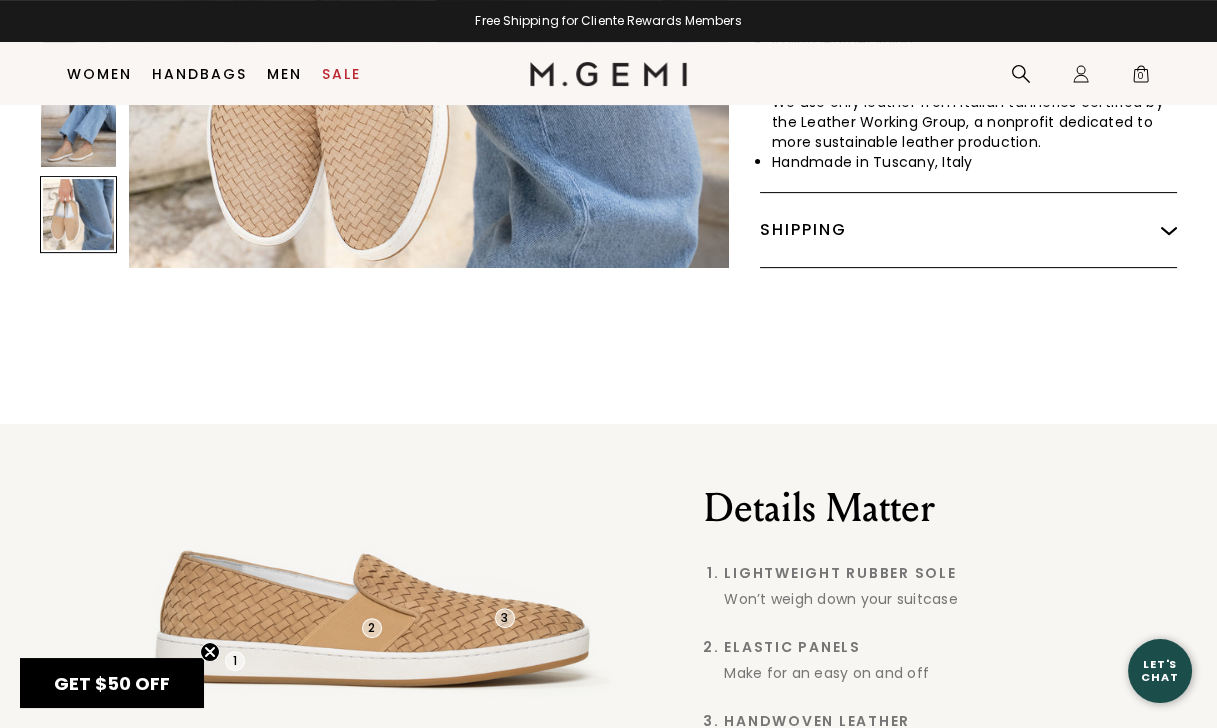 click at bounding box center [1169, 230] 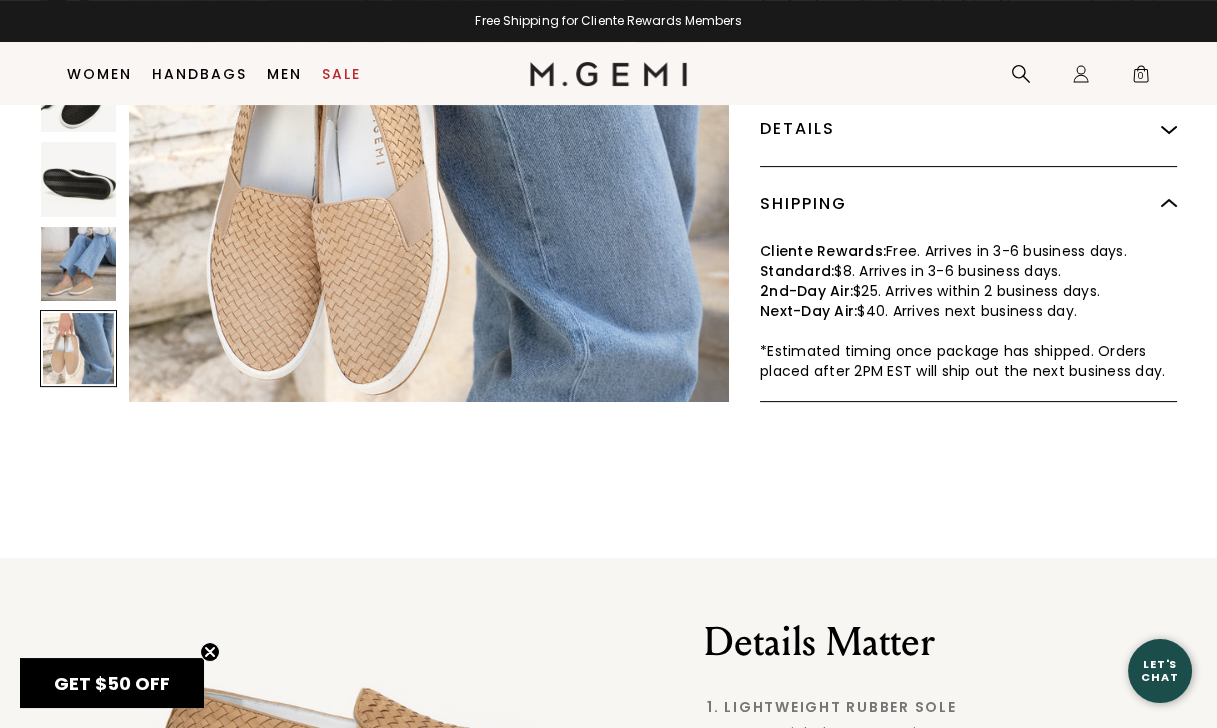 scroll, scrollTop: 928, scrollLeft: 0, axis: vertical 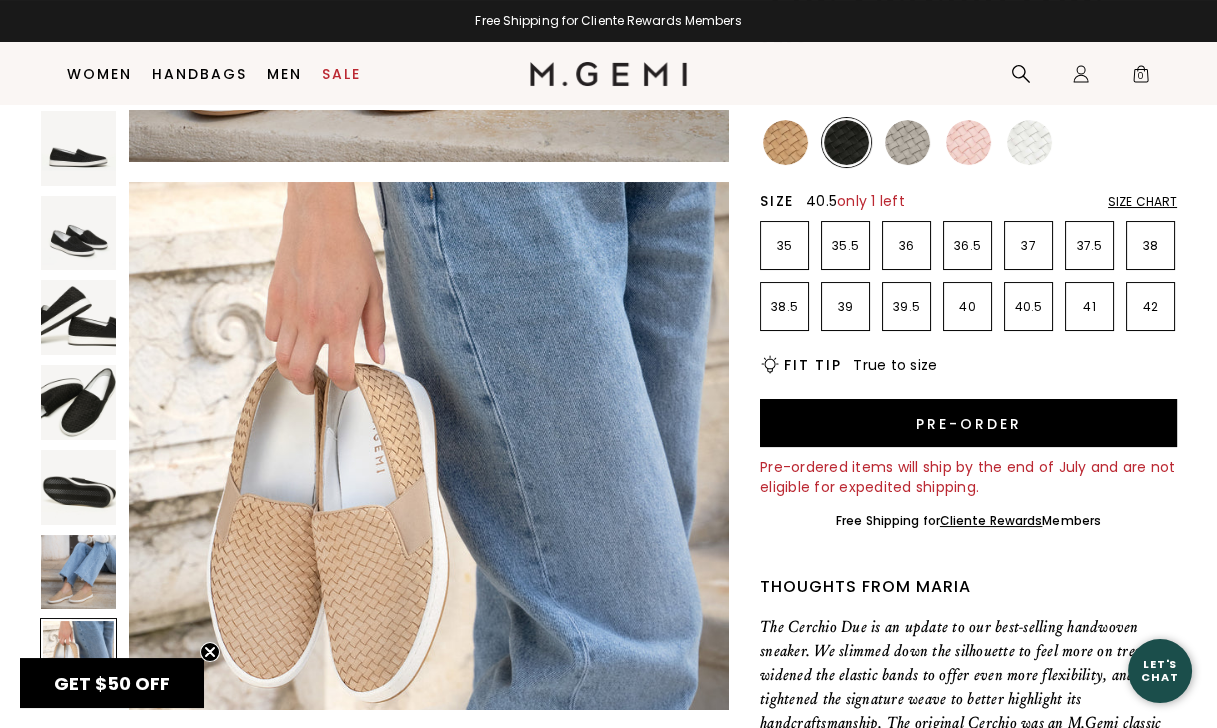 click on "40.5" at bounding box center [1028, 307] 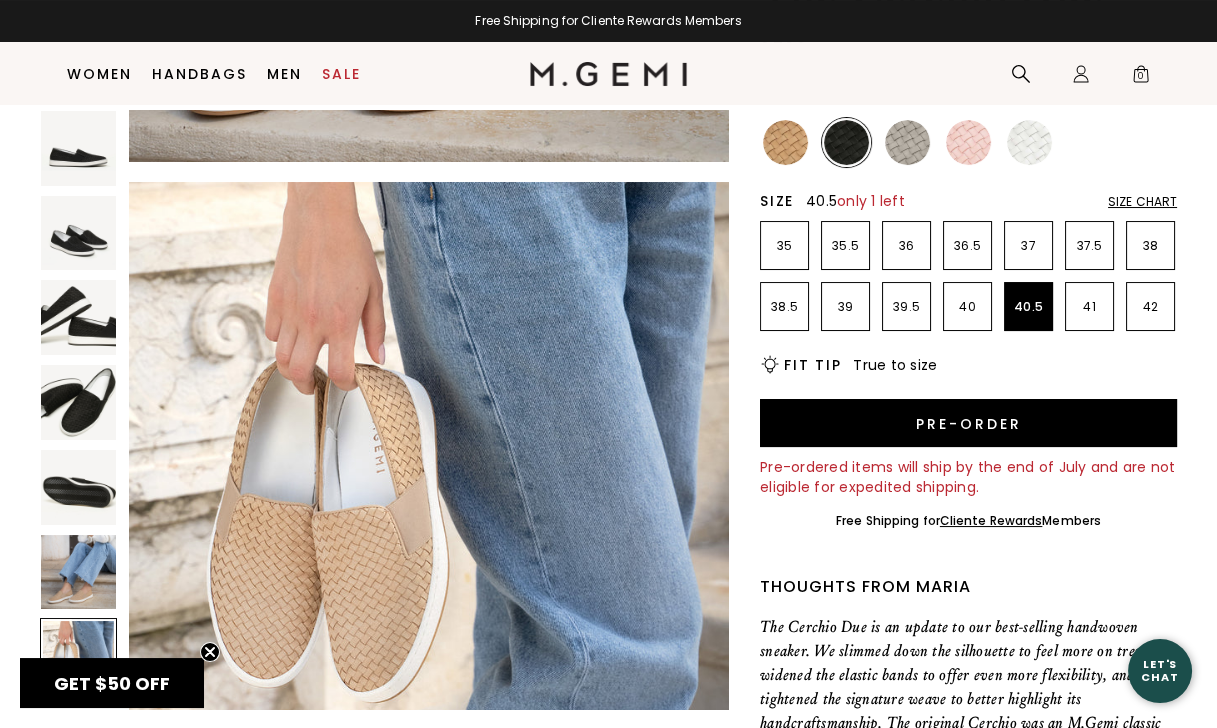 click at bounding box center [785, 142] 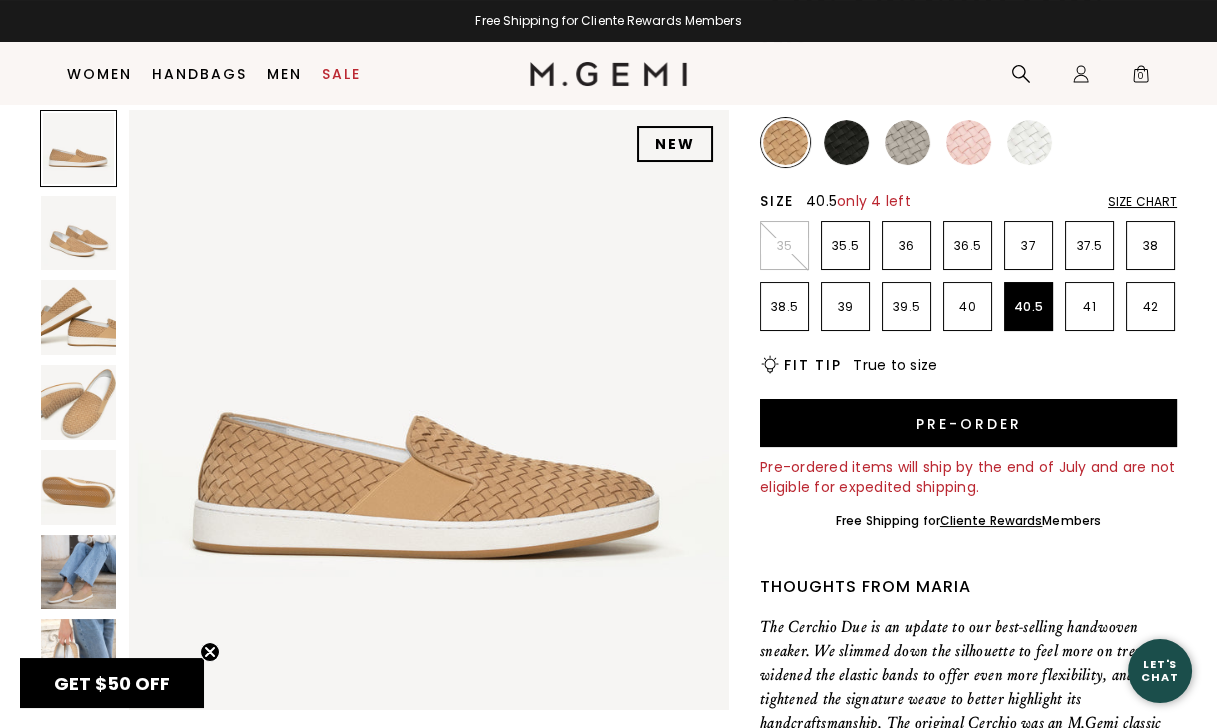 click at bounding box center (968, 142) 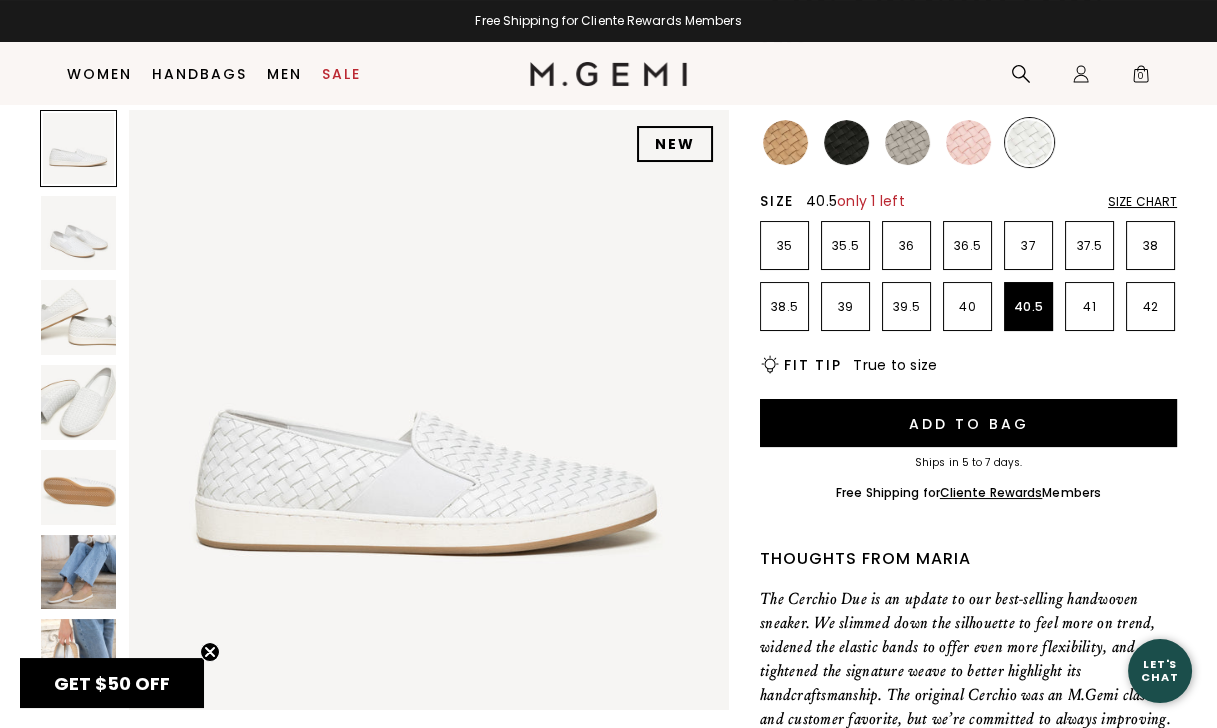 click at bounding box center [785, 142] 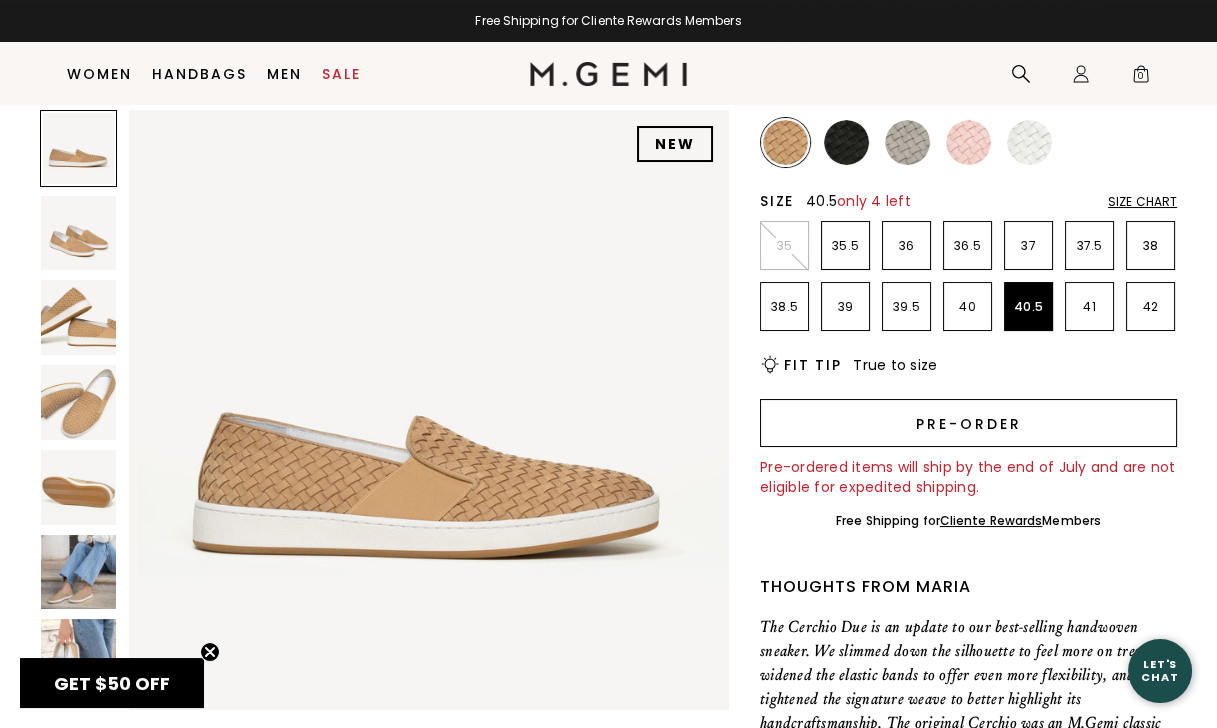 click on "Pre-order" at bounding box center (968, 423) 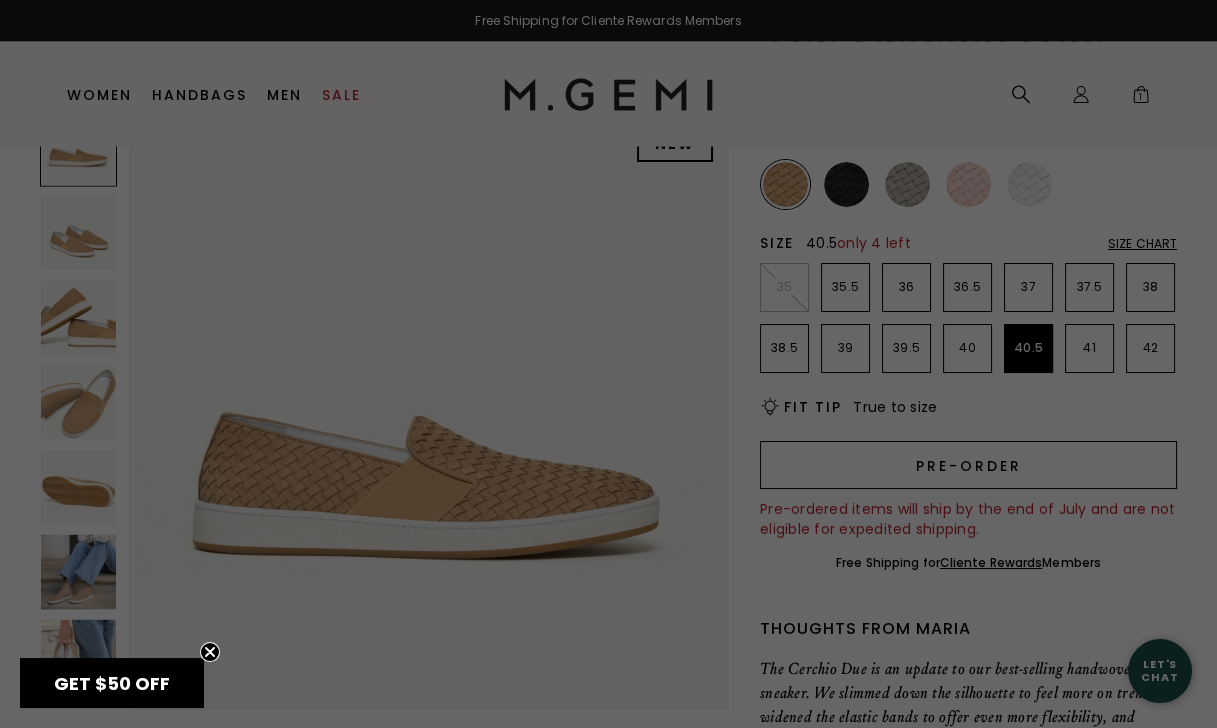 scroll, scrollTop: 0, scrollLeft: 0, axis: both 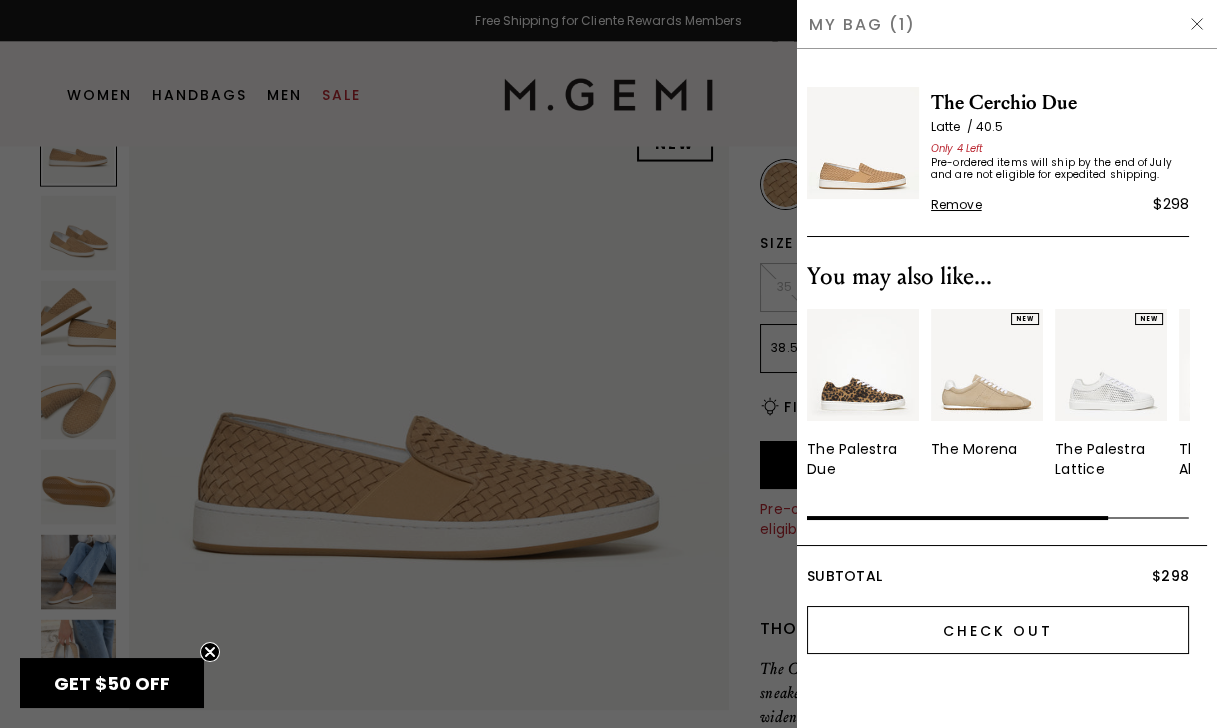 click on "Check Out" at bounding box center (998, 630) 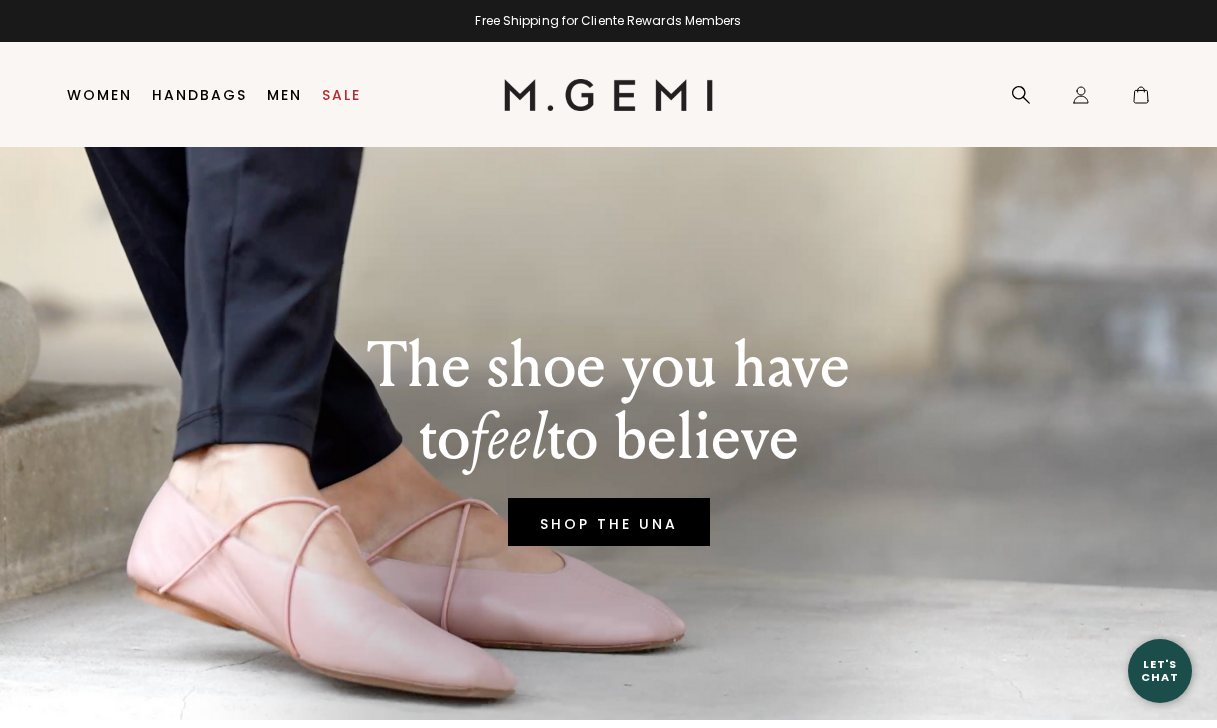 scroll, scrollTop: 0, scrollLeft: 0, axis: both 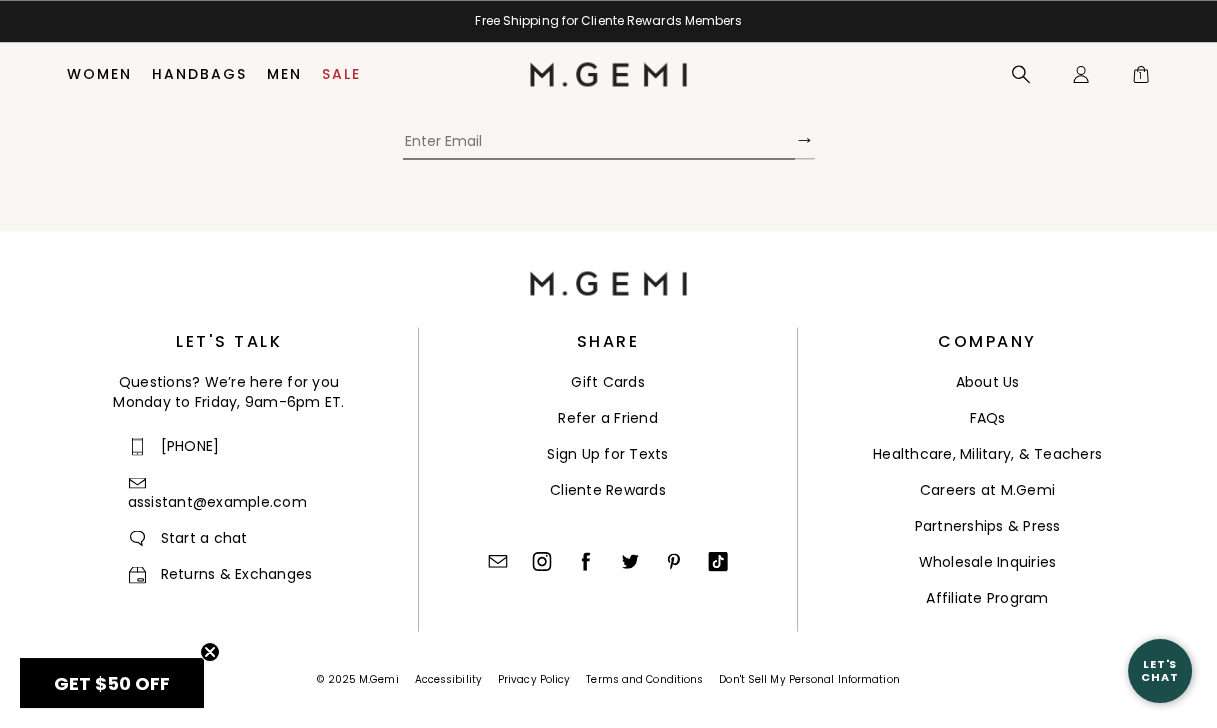click on "Women
Shop All Shoes
New Arrivals
Bestsellers
Essentials
The Event Edit
The Vacation Shop
Most Loved Driver Our Artisans" at bounding box center [99, 74] 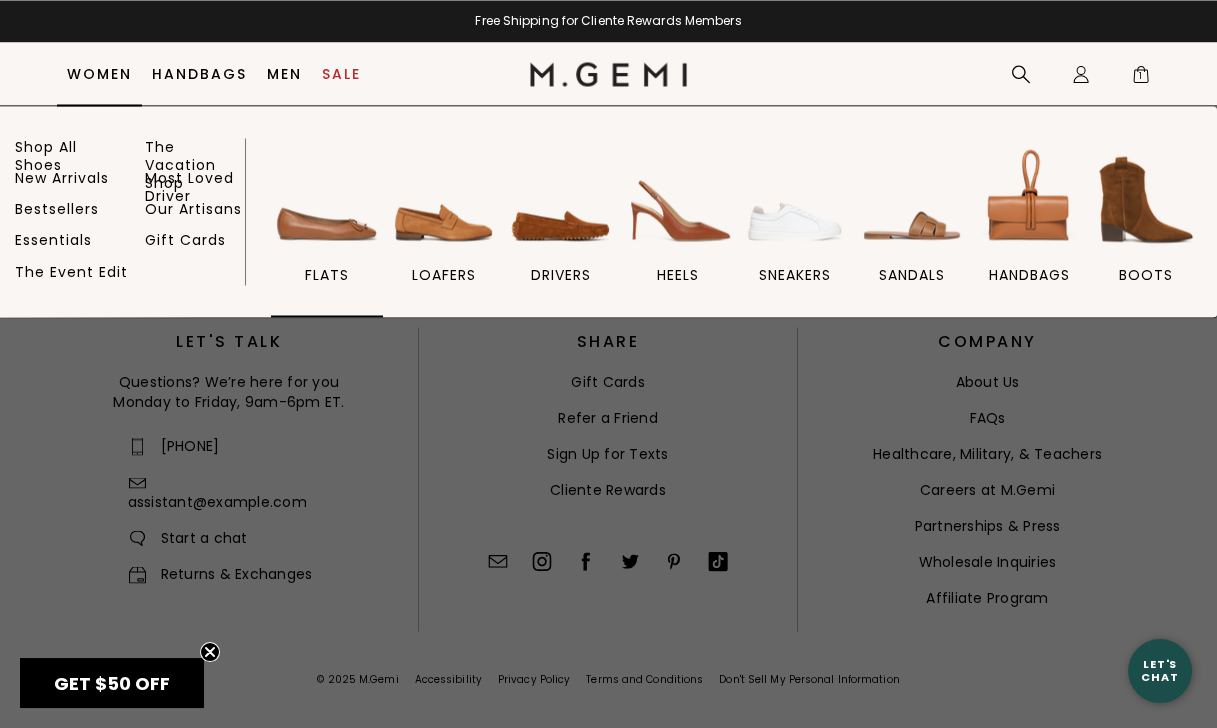 click at bounding box center [327, 199] 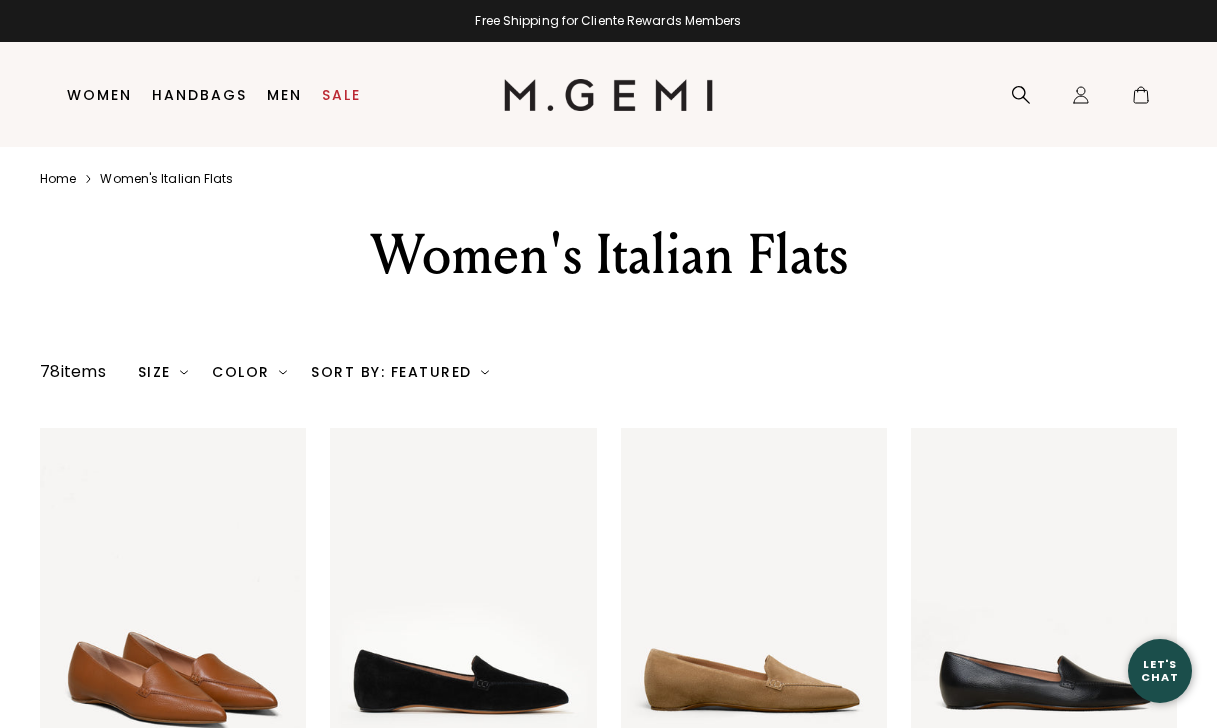 scroll, scrollTop: 0, scrollLeft: 0, axis: both 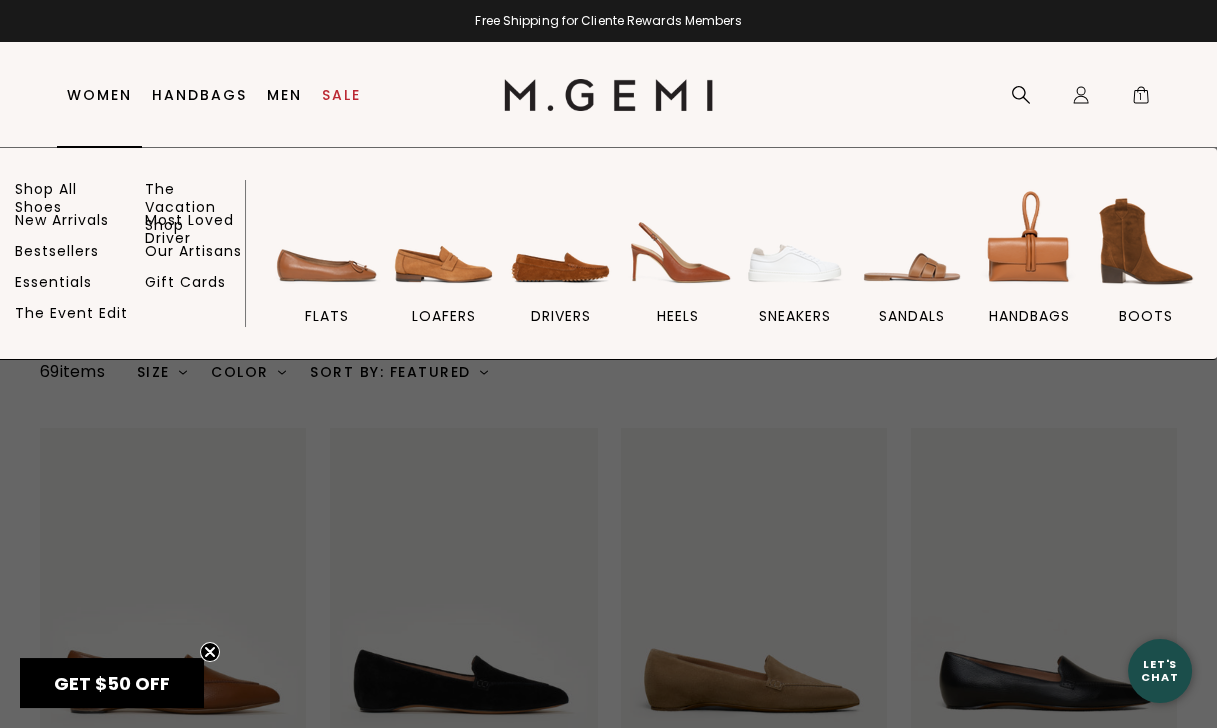 click on "Women" at bounding box center (99, 95) 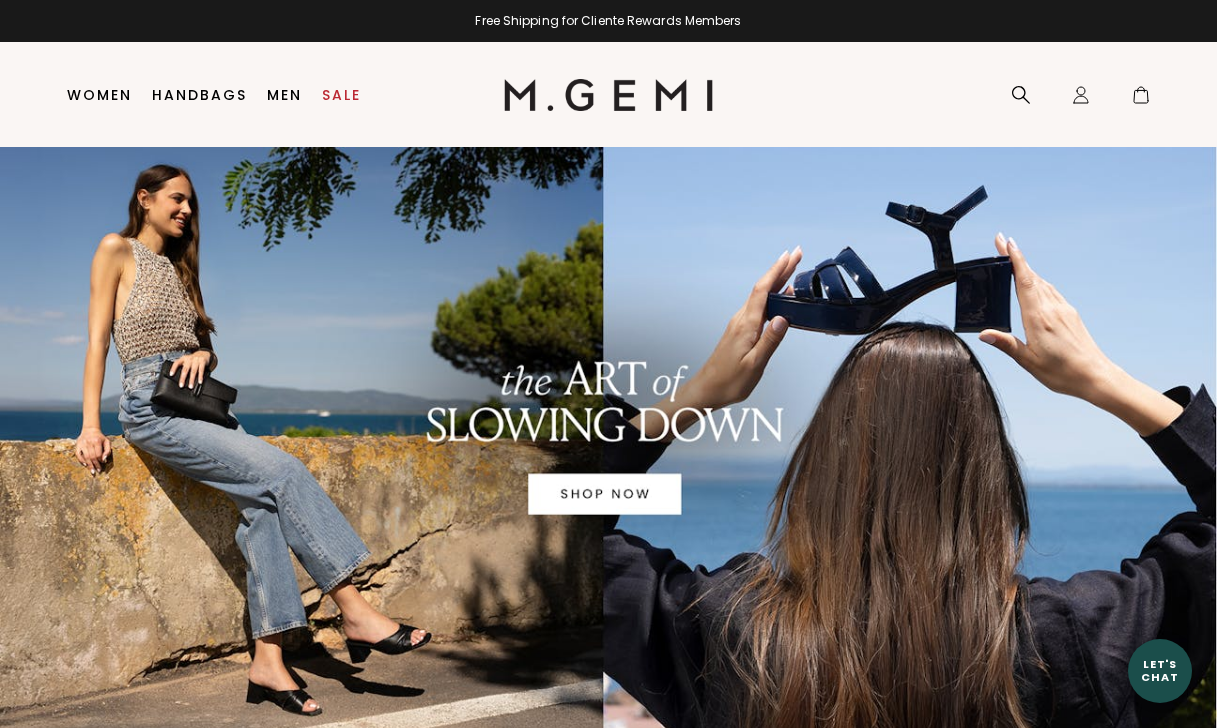 scroll, scrollTop: 0, scrollLeft: 0, axis: both 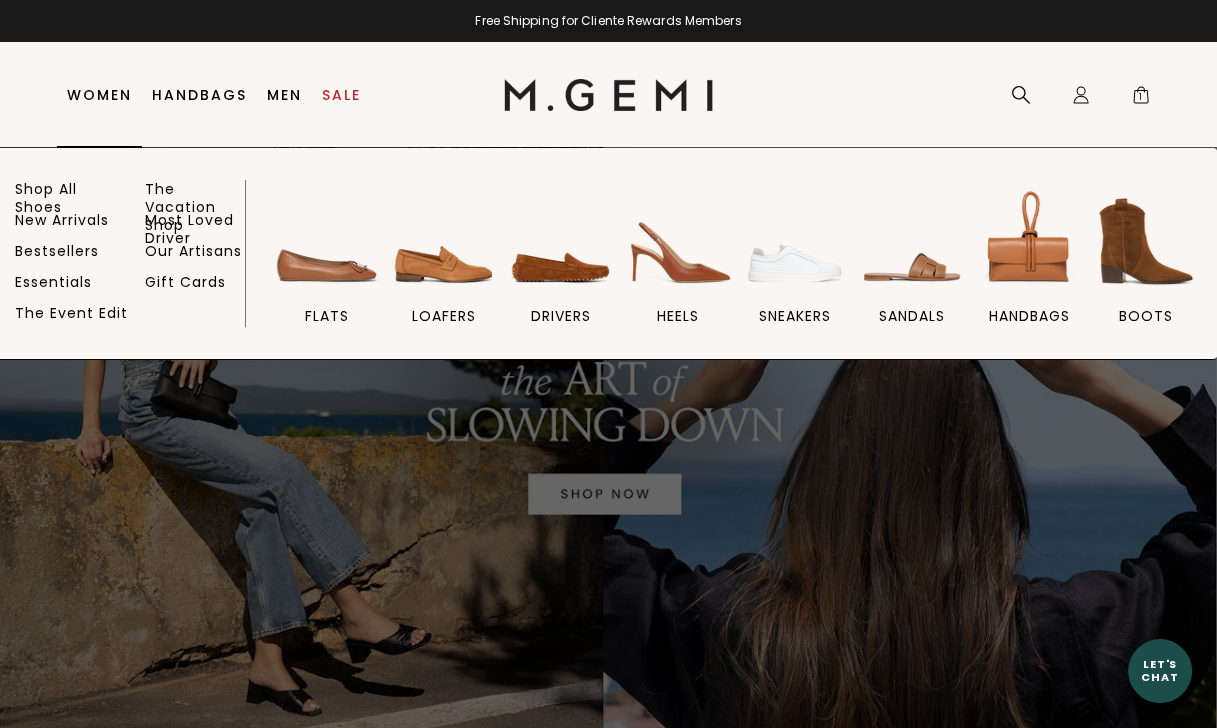 click on "Women" at bounding box center [99, 95] 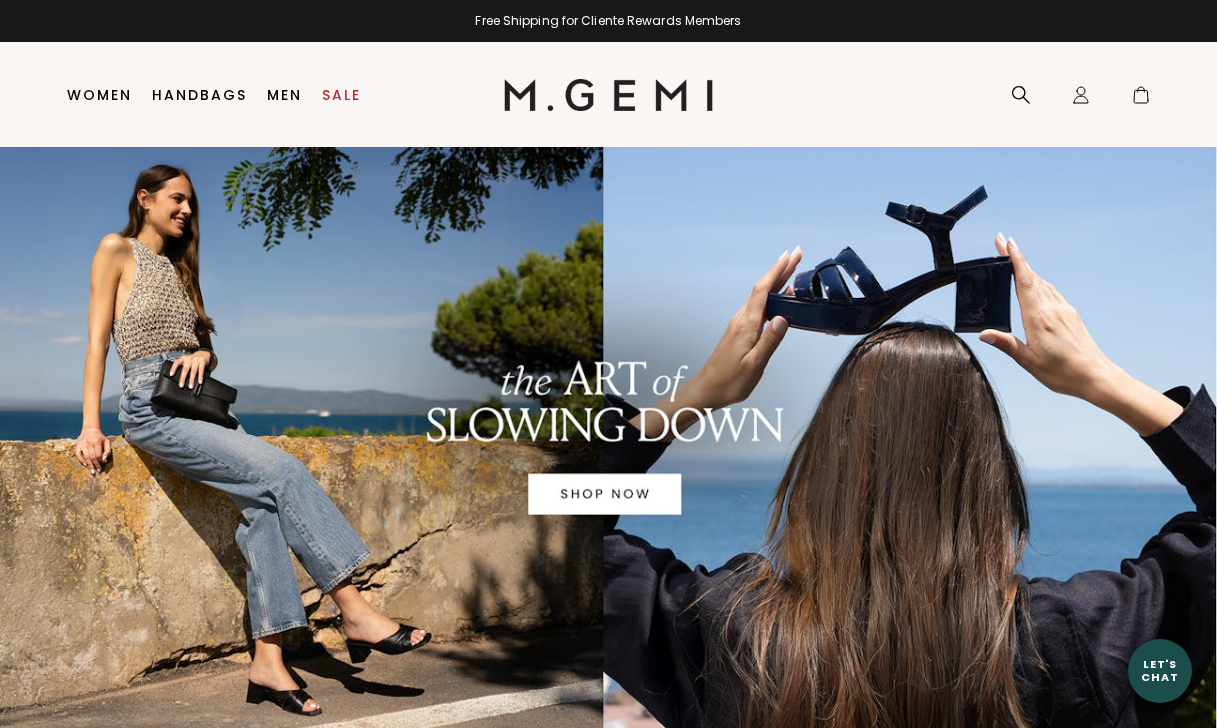 scroll, scrollTop: 0, scrollLeft: 0, axis: both 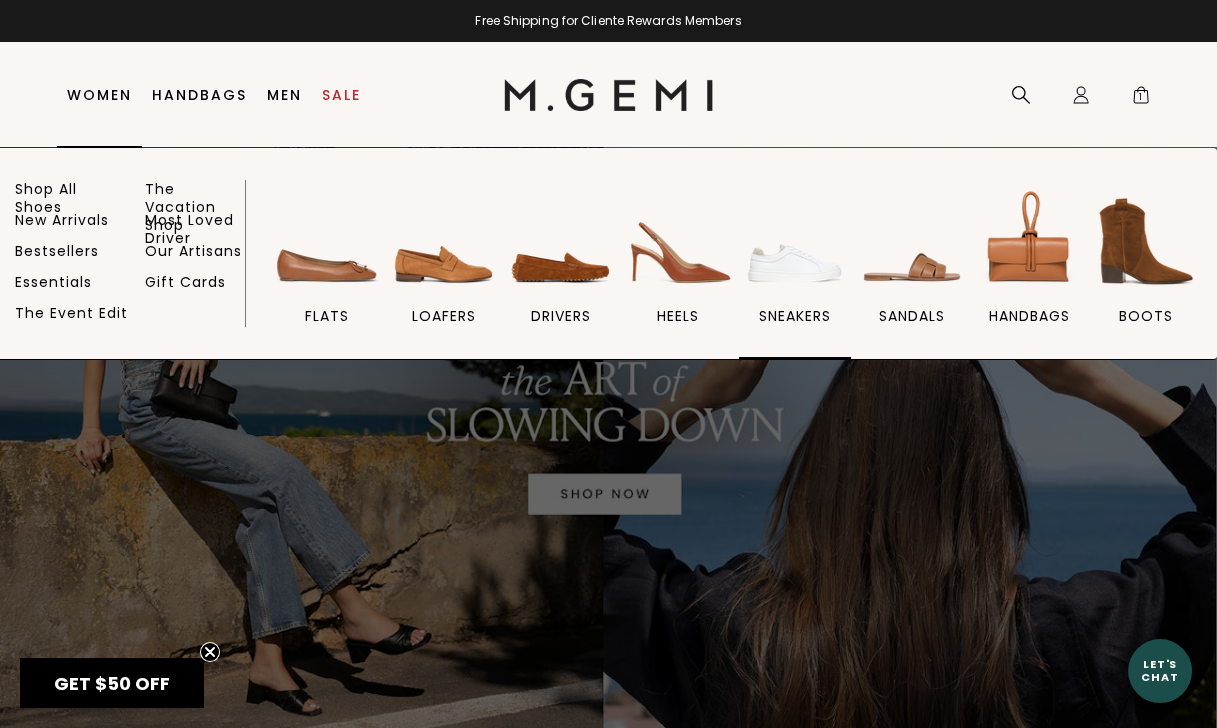 click at bounding box center [795, 241] 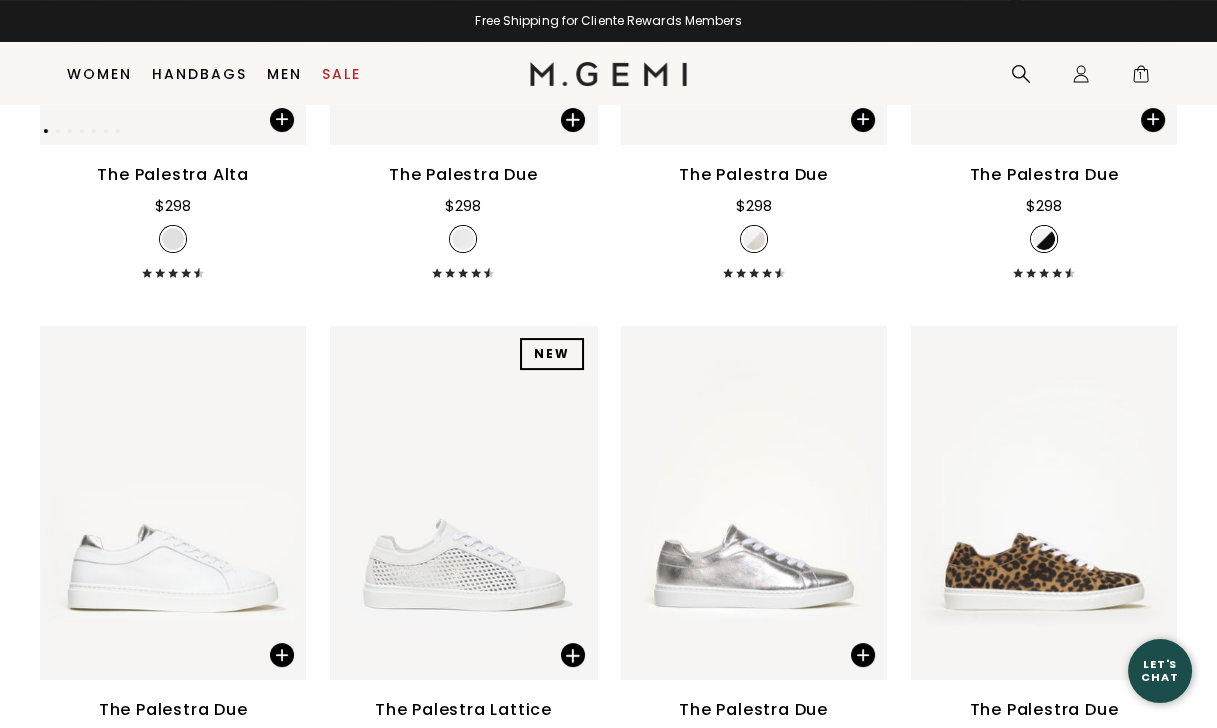 scroll, scrollTop: 595, scrollLeft: 0, axis: vertical 